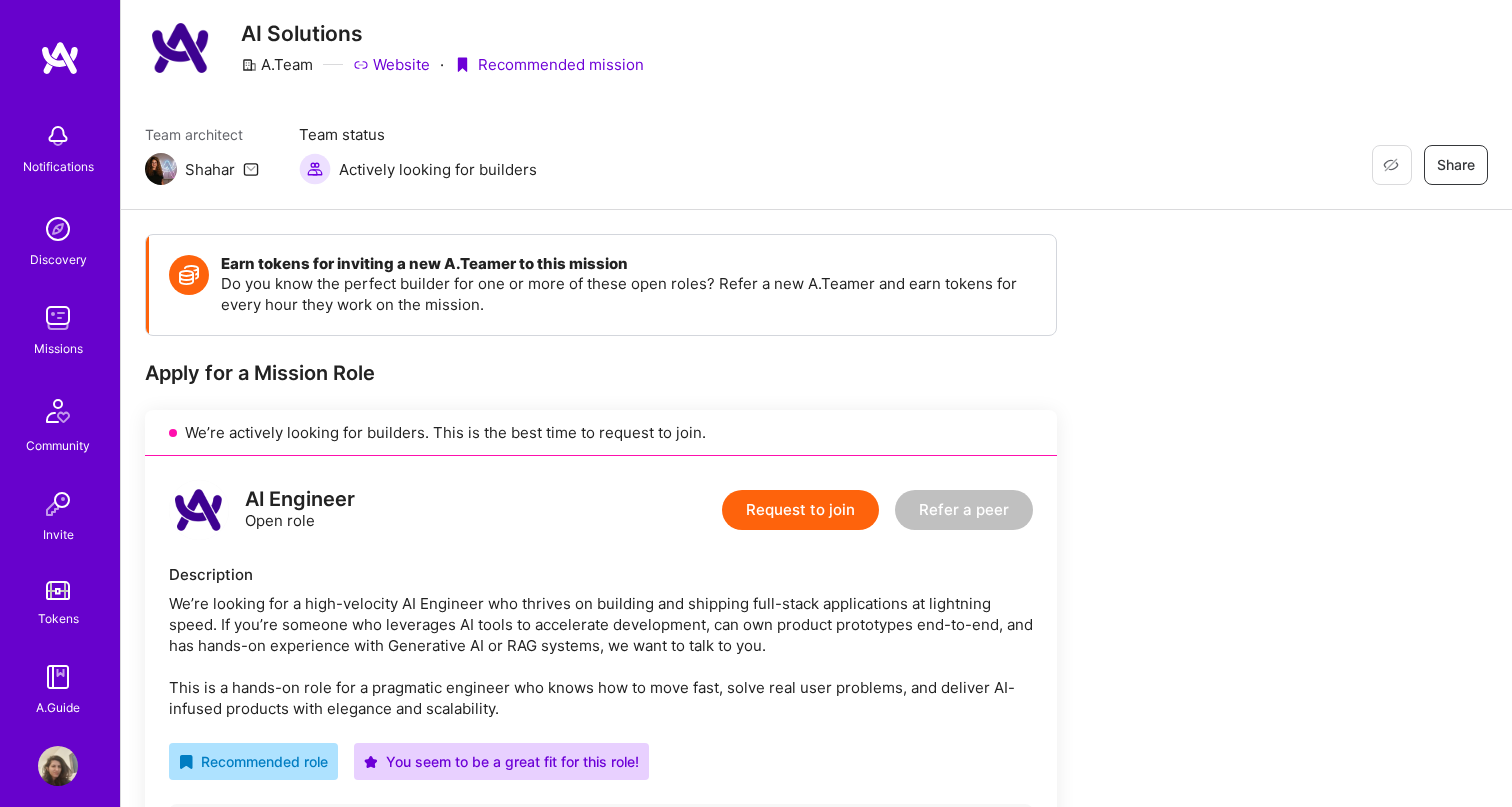 scroll, scrollTop: 58, scrollLeft: 0, axis: vertical 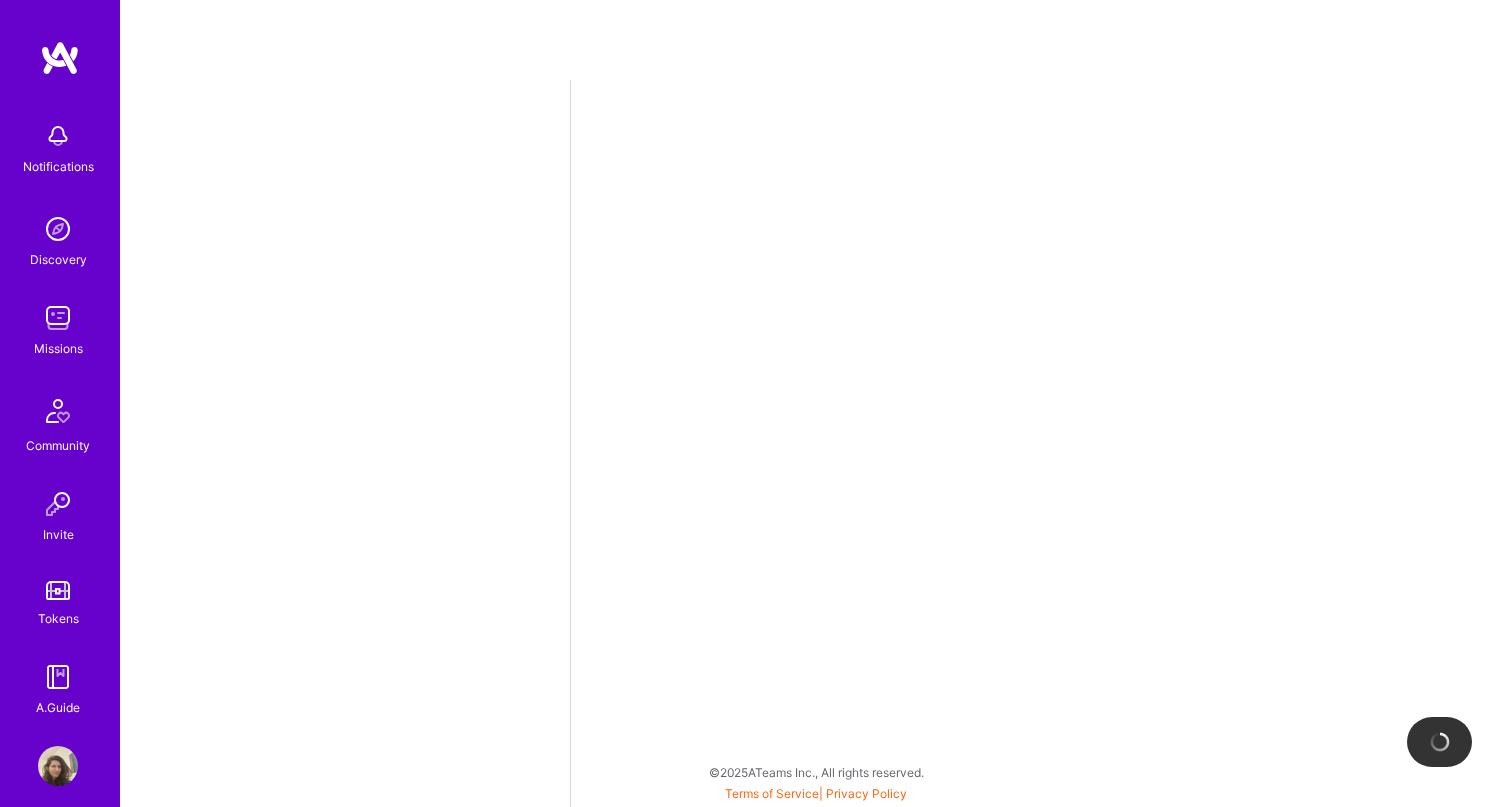 select on "IL" 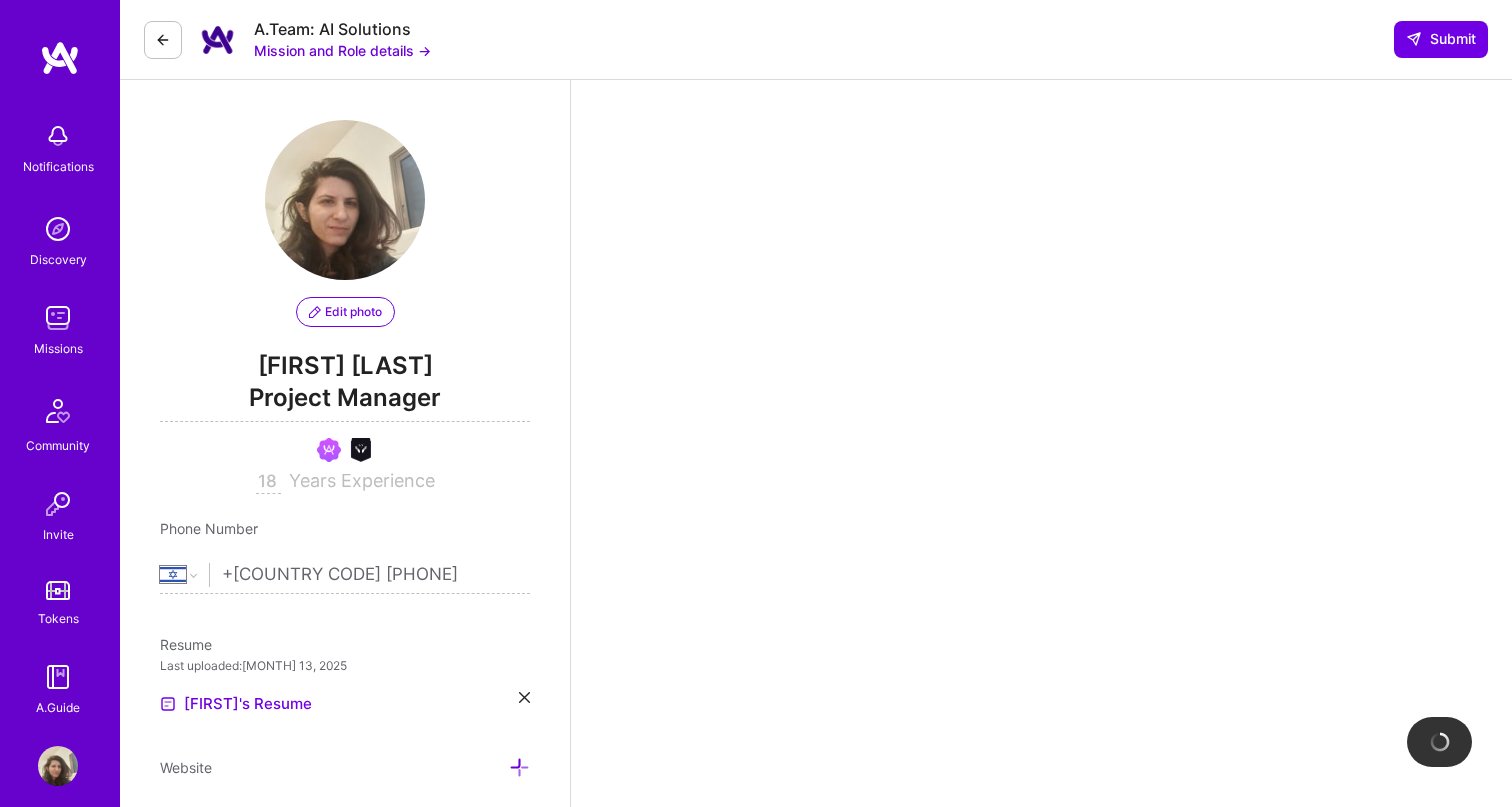 scroll, scrollTop: 427, scrollLeft: 0, axis: vertical 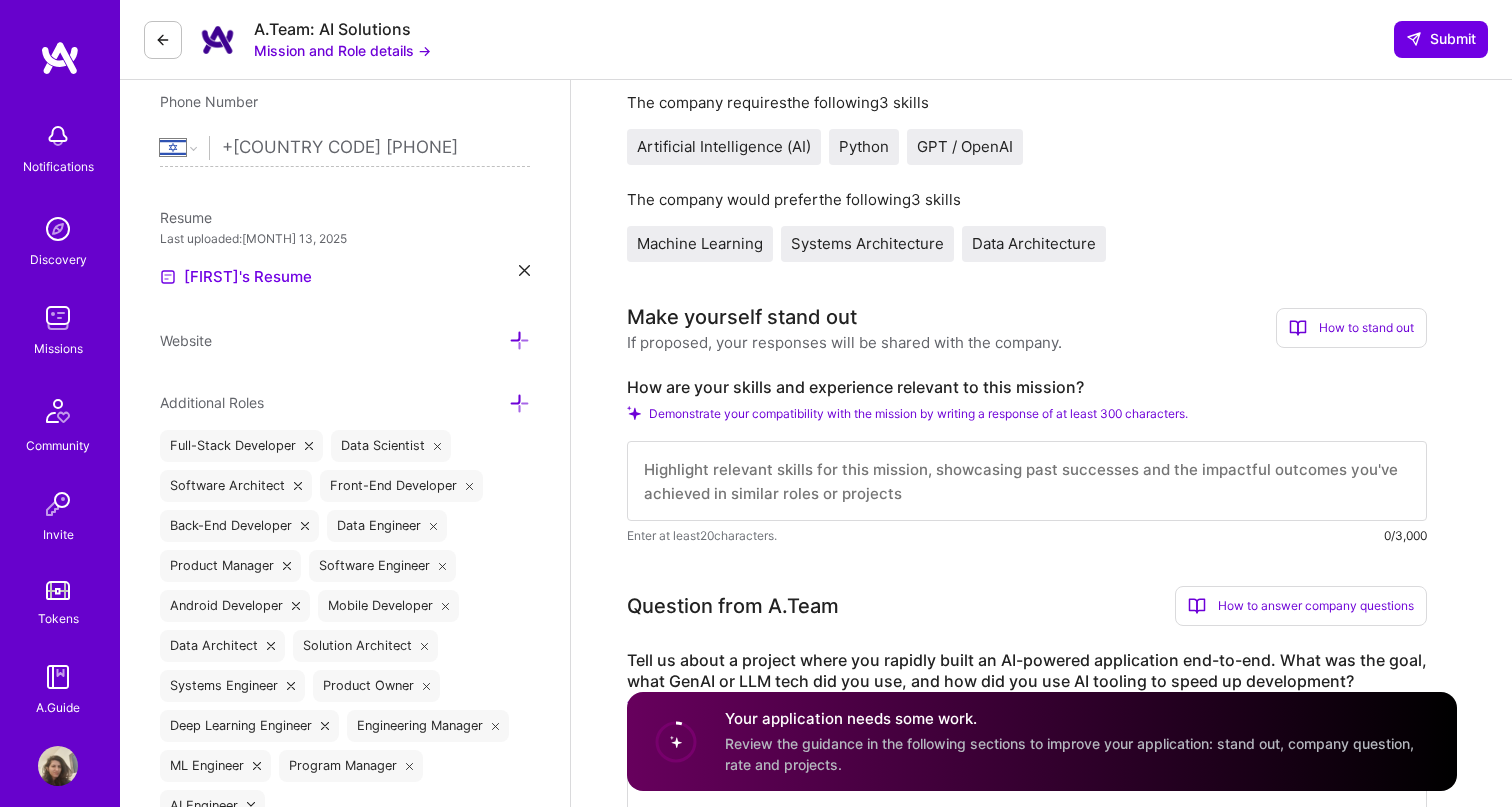 click at bounding box center [1027, 481] 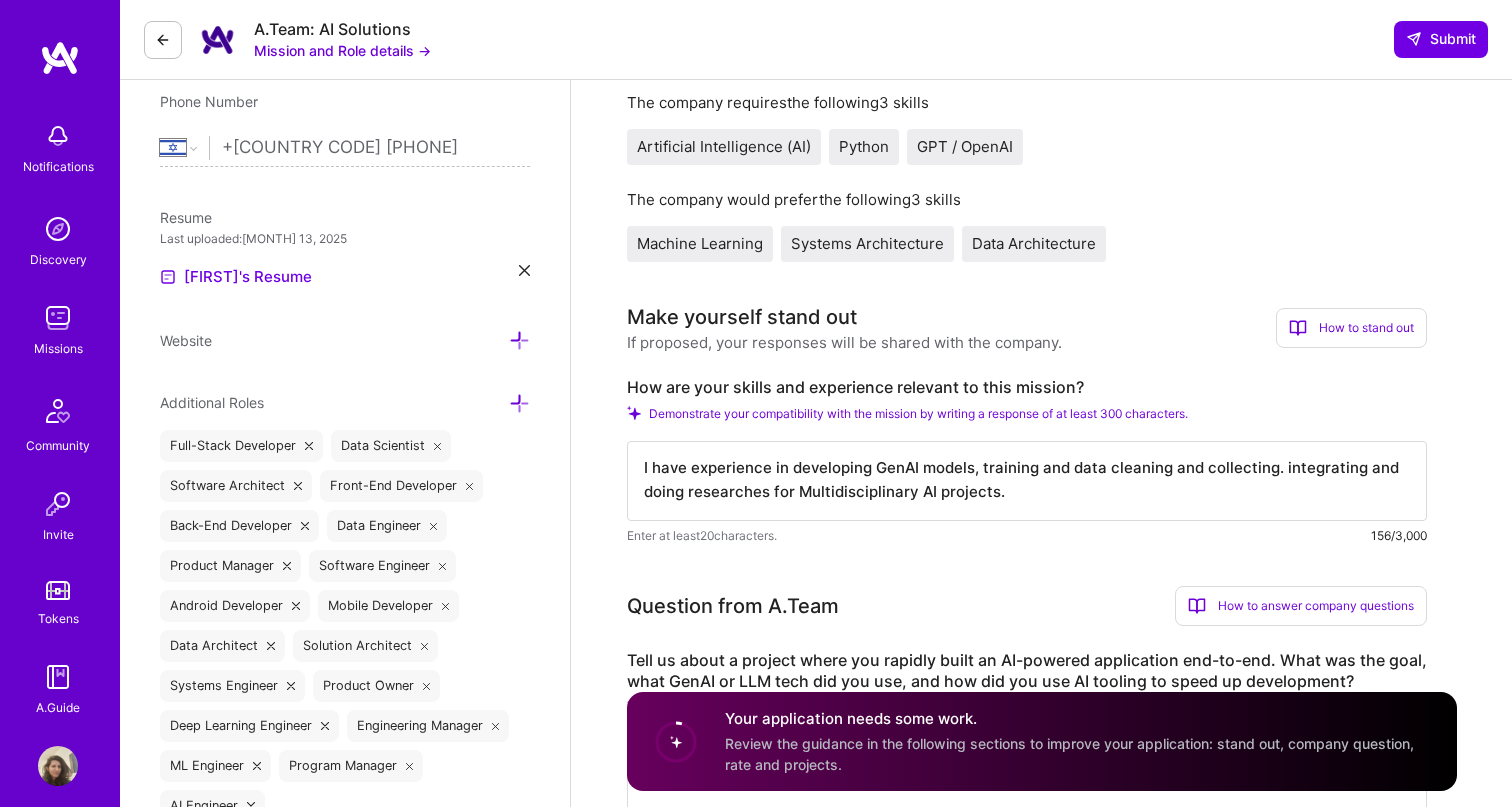 scroll, scrollTop: 2, scrollLeft: 0, axis: vertical 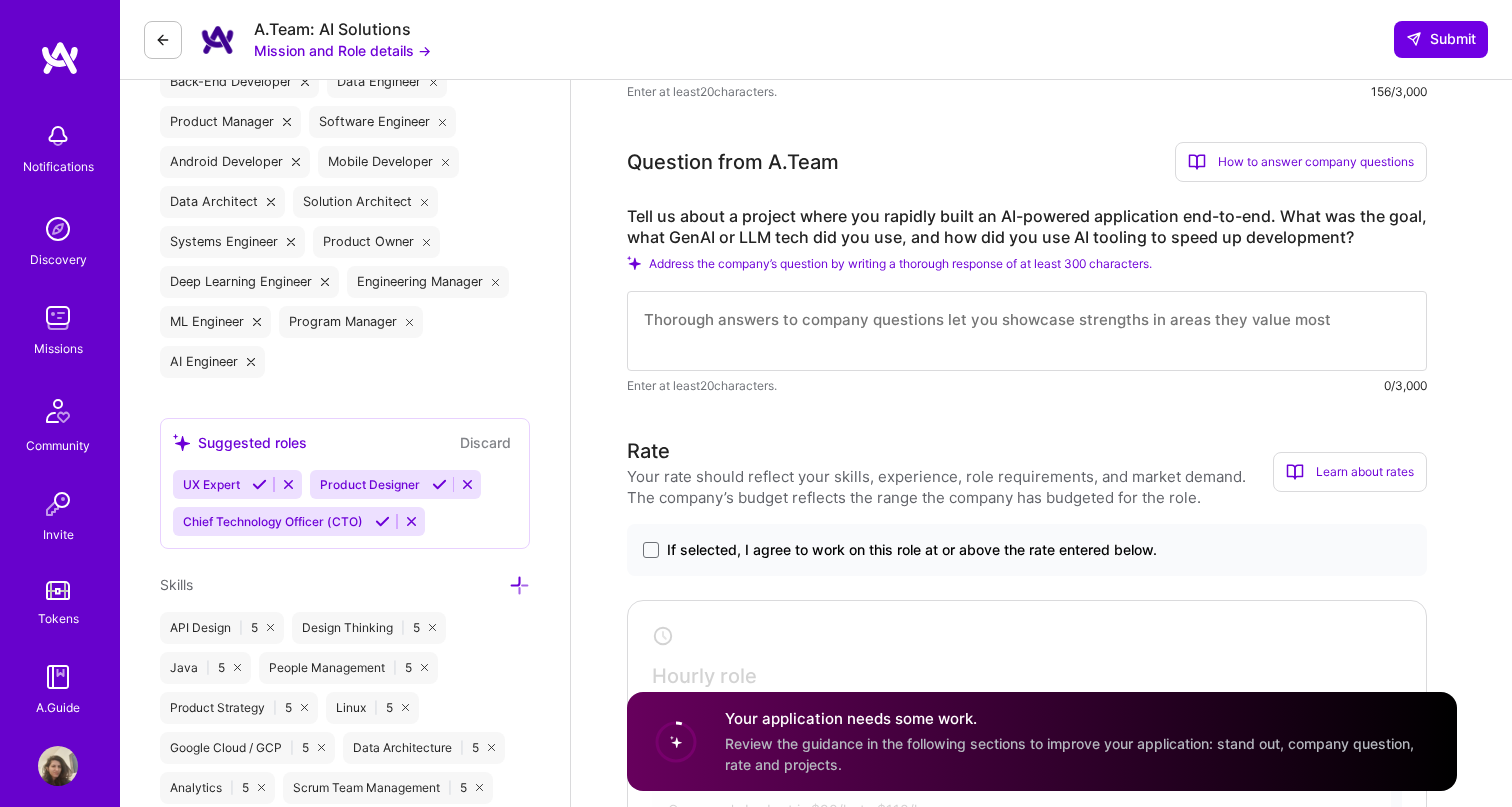 type on "I have experience in developing GenAI models, training and data cleaning and collecting. integrating and doing researches for Multidisciplinary AI projects." 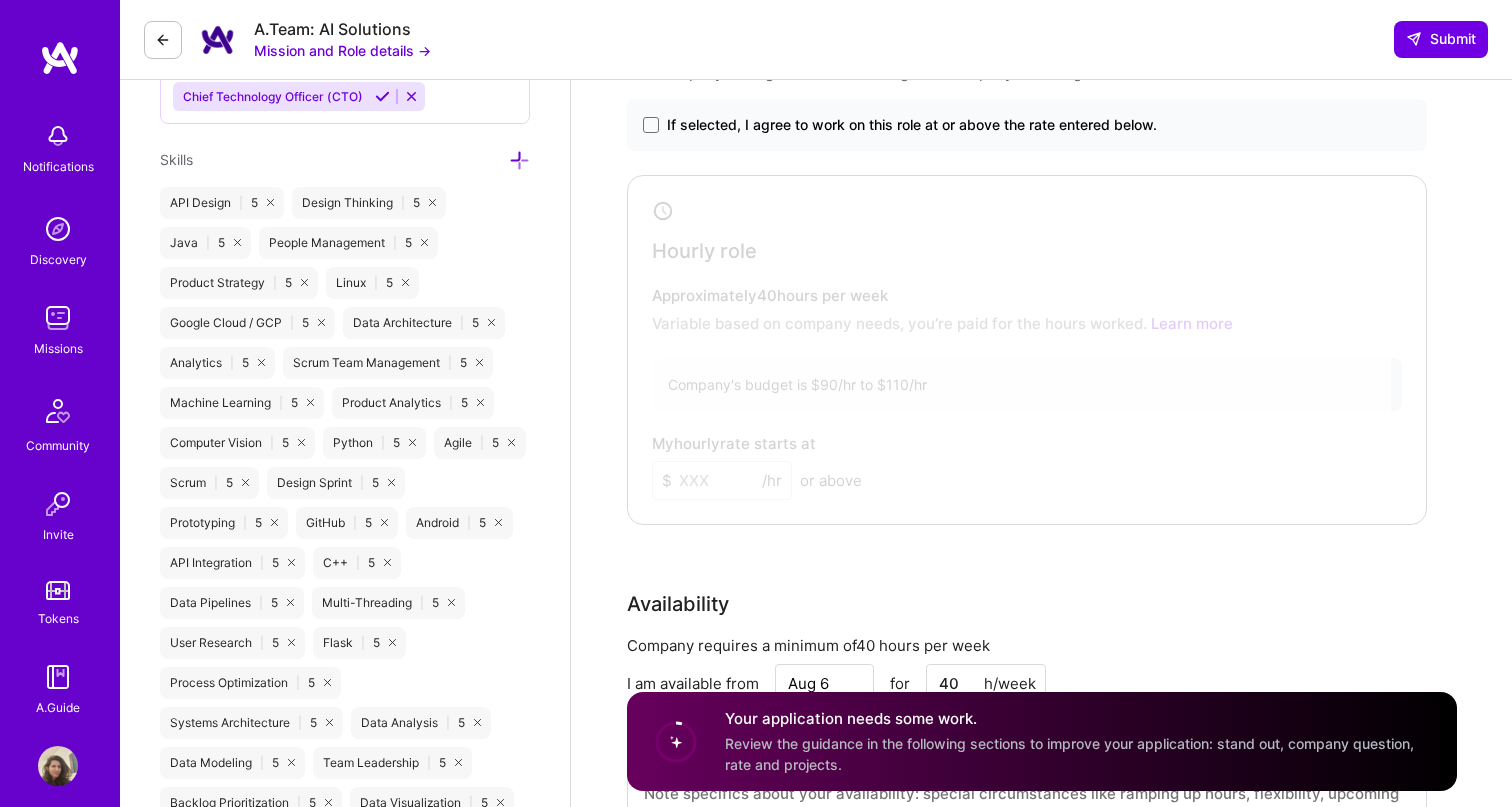 scroll, scrollTop: 1294, scrollLeft: 0, axis: vertical 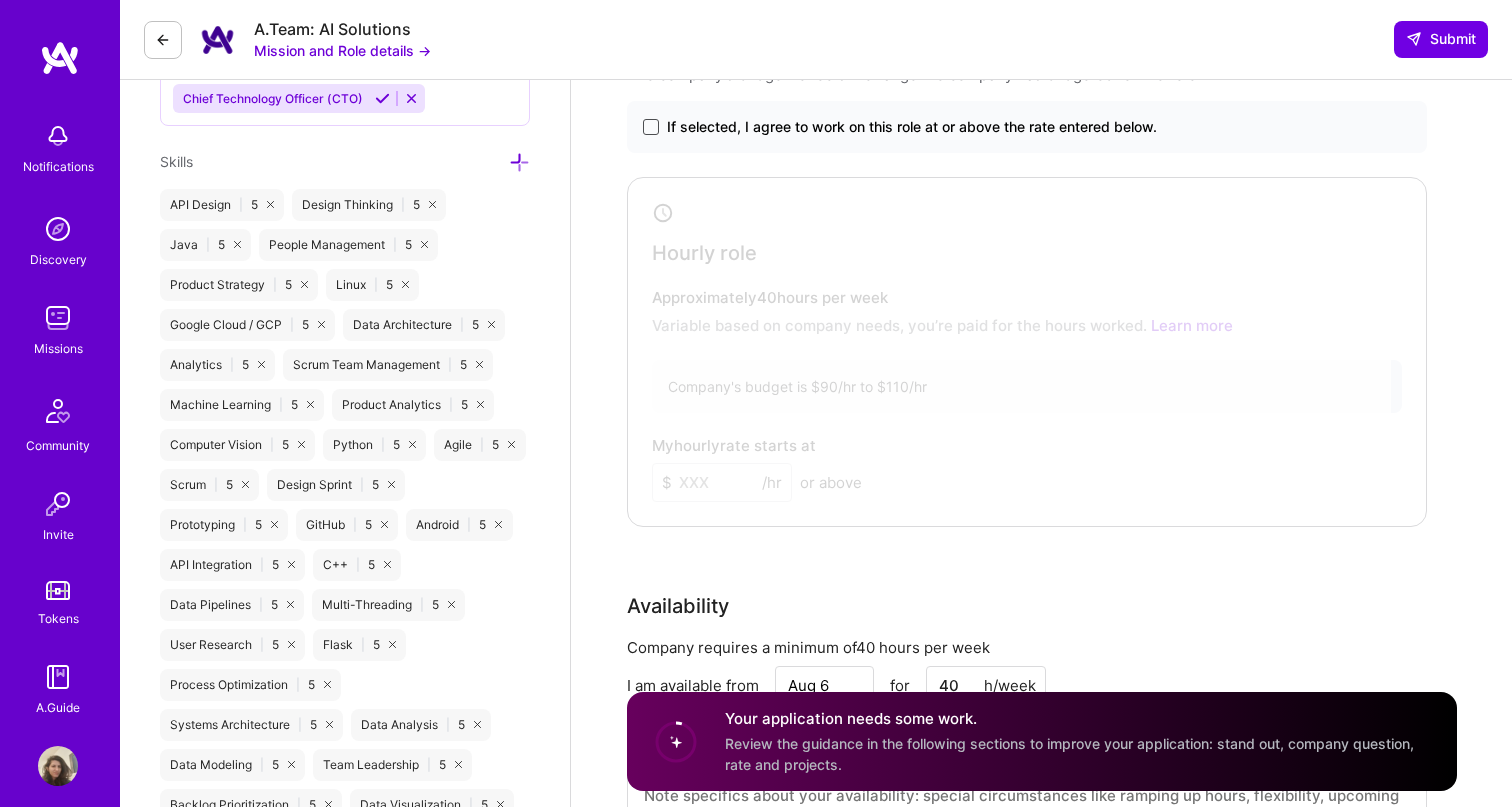 click at bounding box center (651, 127) 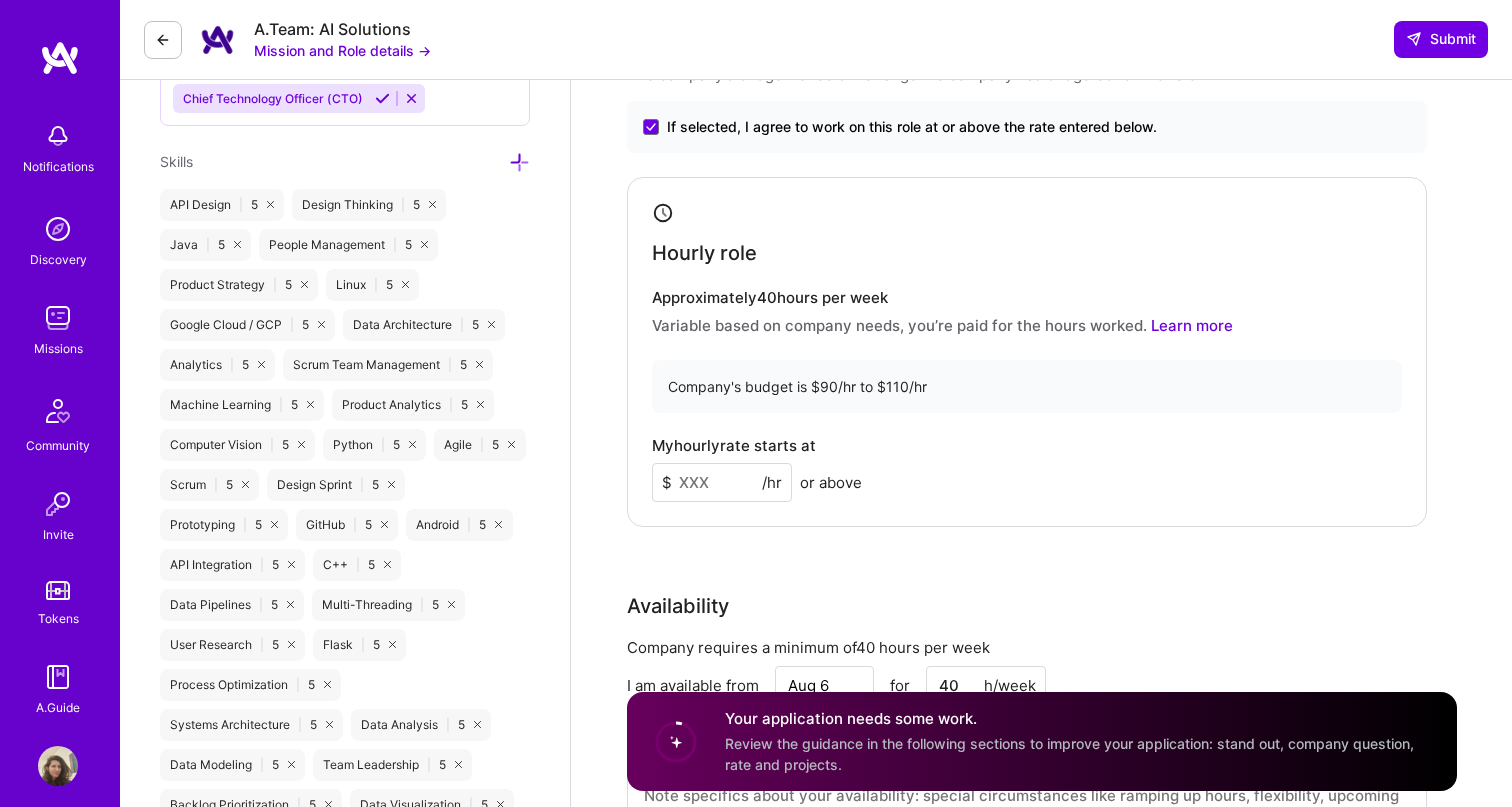 click at bounding box center (722, 482) 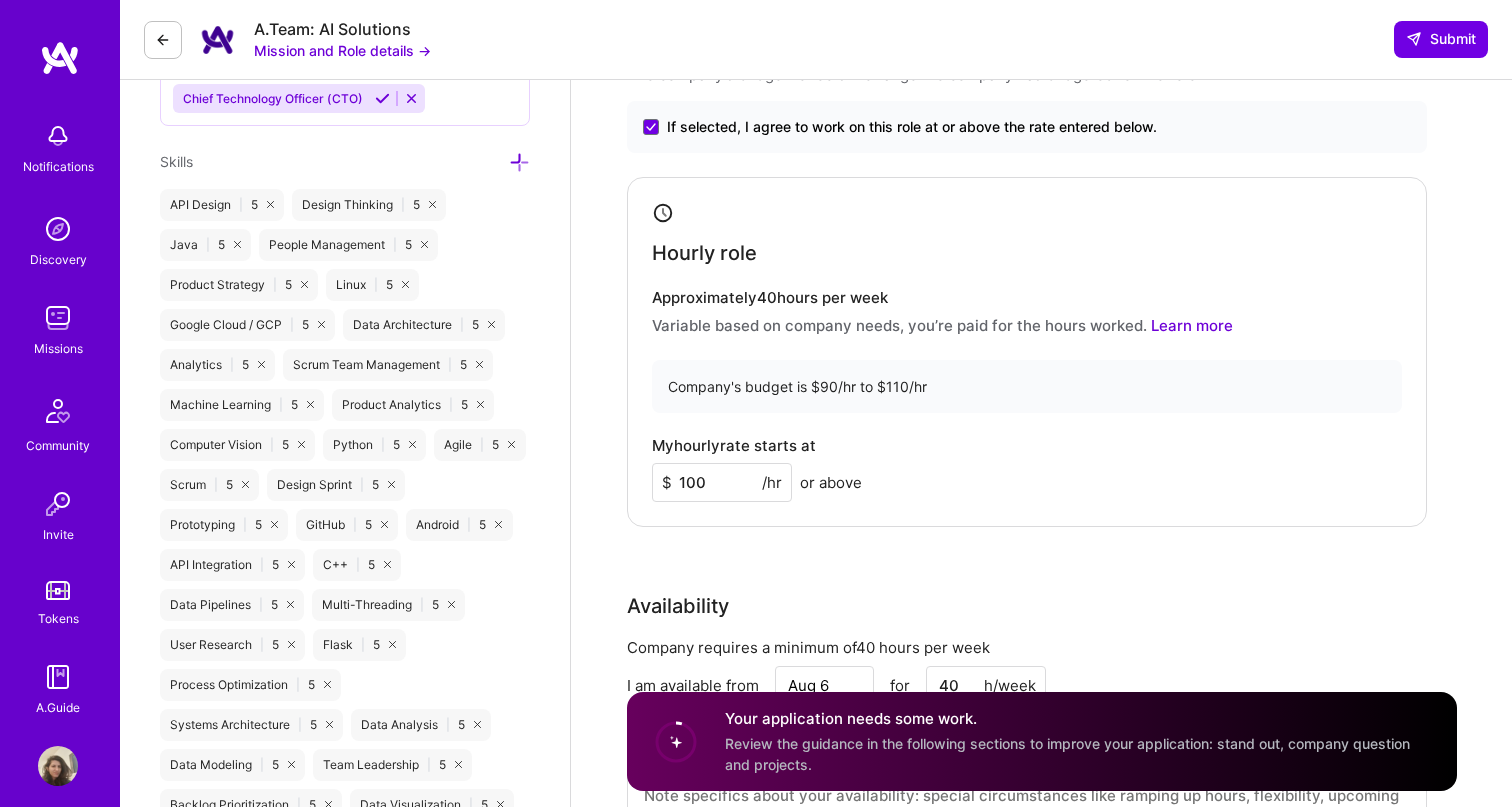 type on "100" 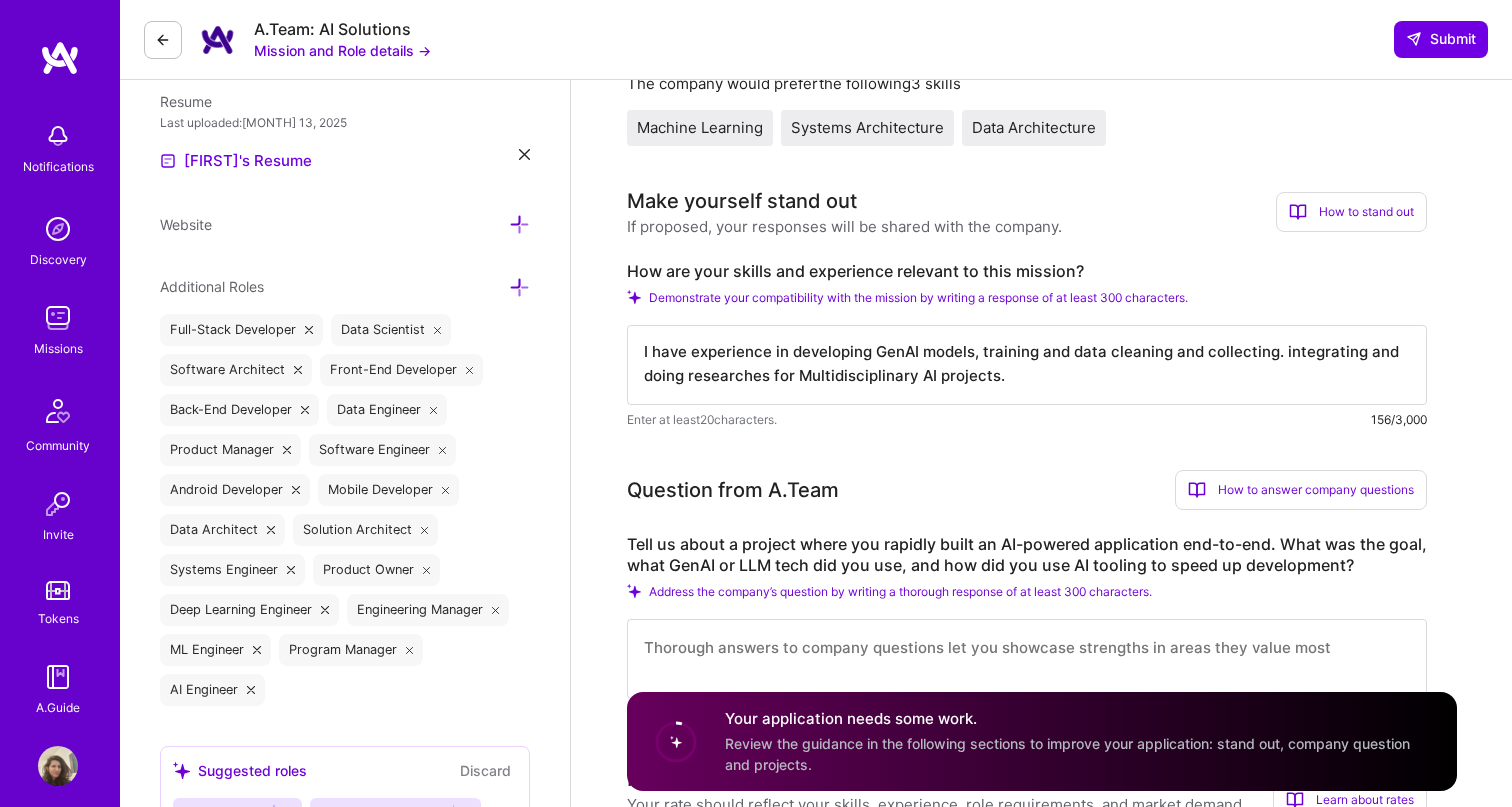 scroll, scrollTop: 721, scrollLeft: 0, axis: vertical 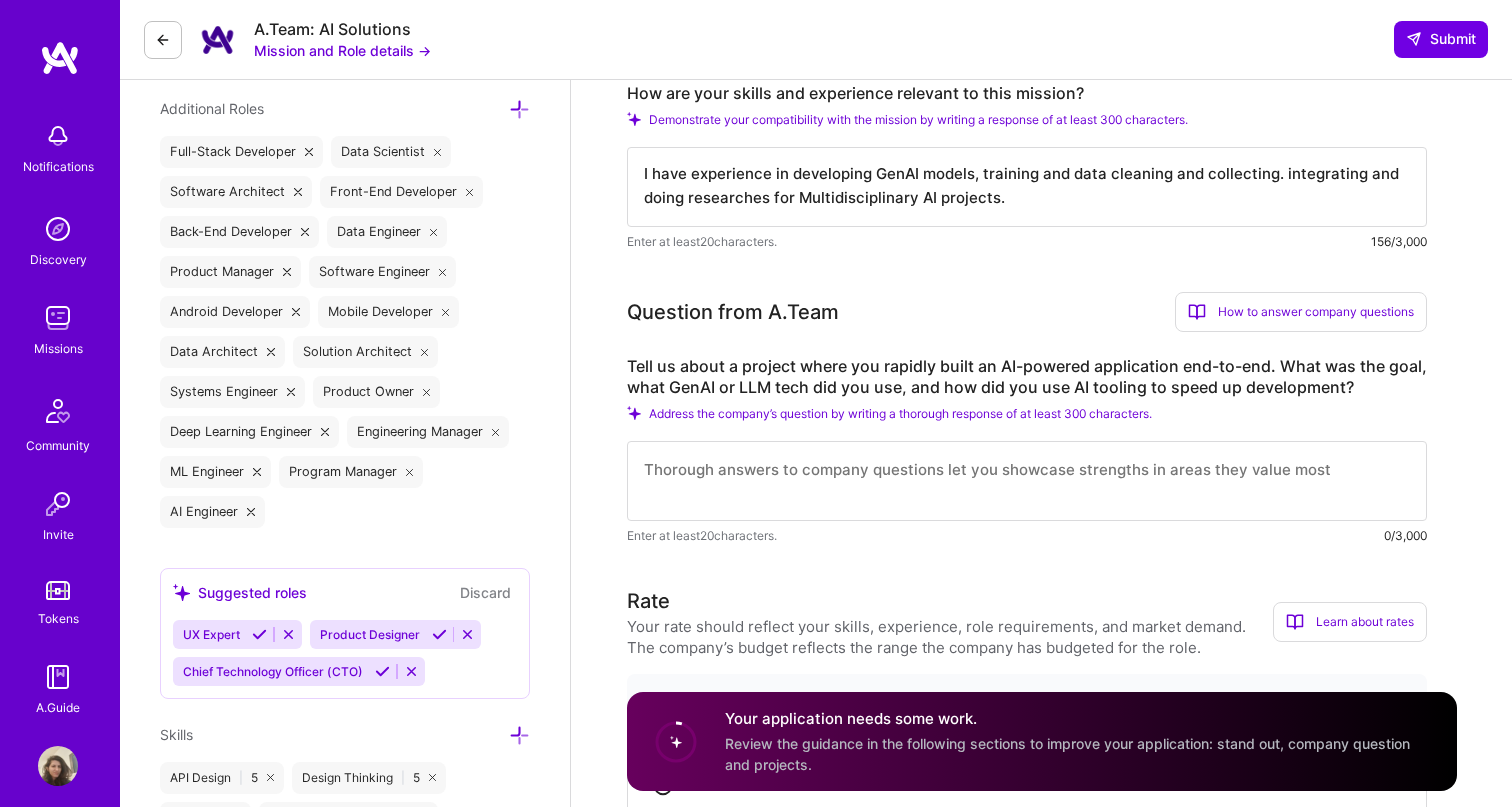 click at bounding box center (1027, 481) 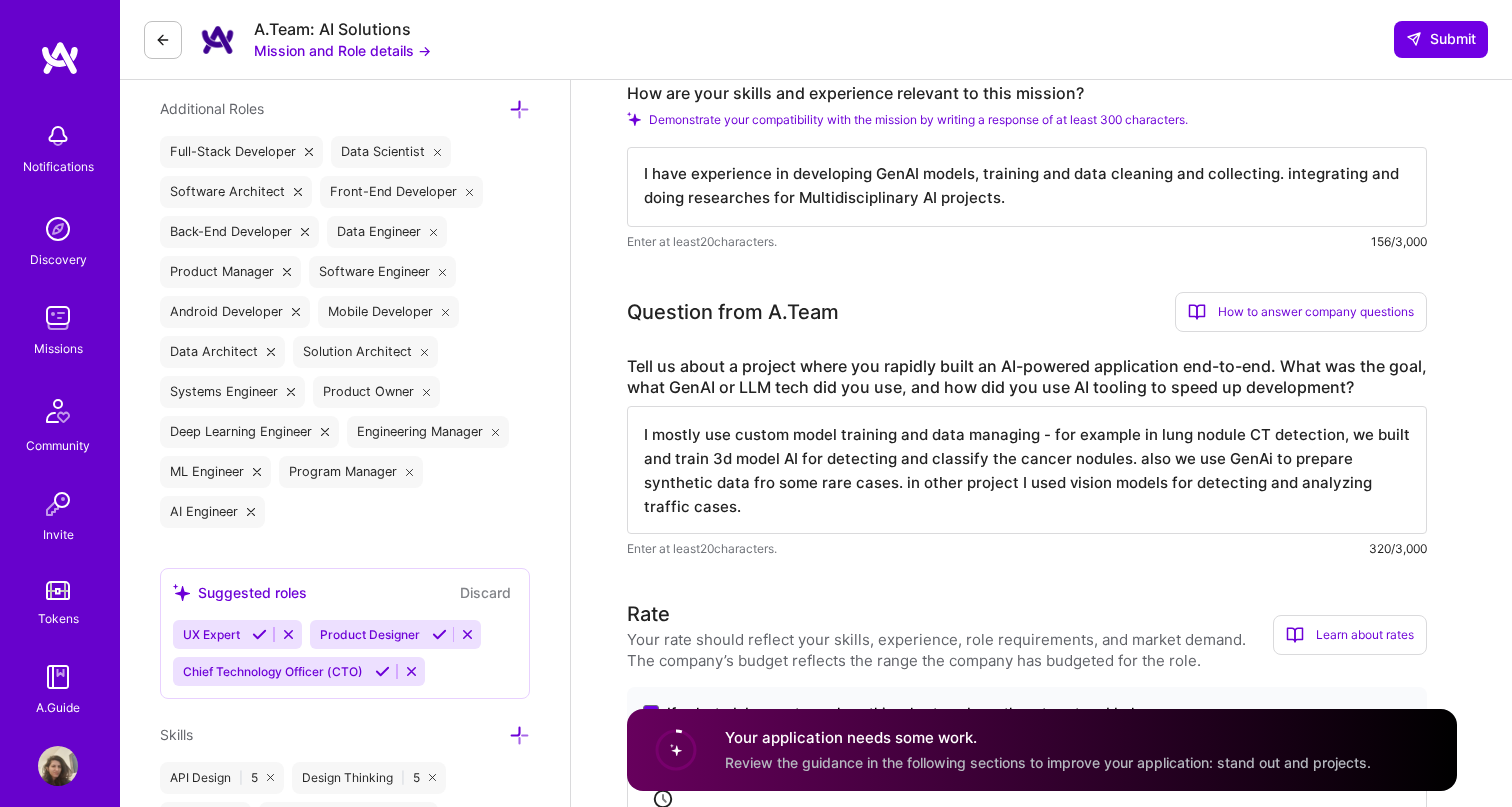 click on "I mostly use custom model training and data managing - for example in lung nodule CT detection, we built and train 3d model AI for detecting and classify the cancer nodules. also we use GenAi to prepare synthetic data fro some rare cases. in other project I used vision models for detecting and analyzing traffic cases." at bounding box center [1027, 470] 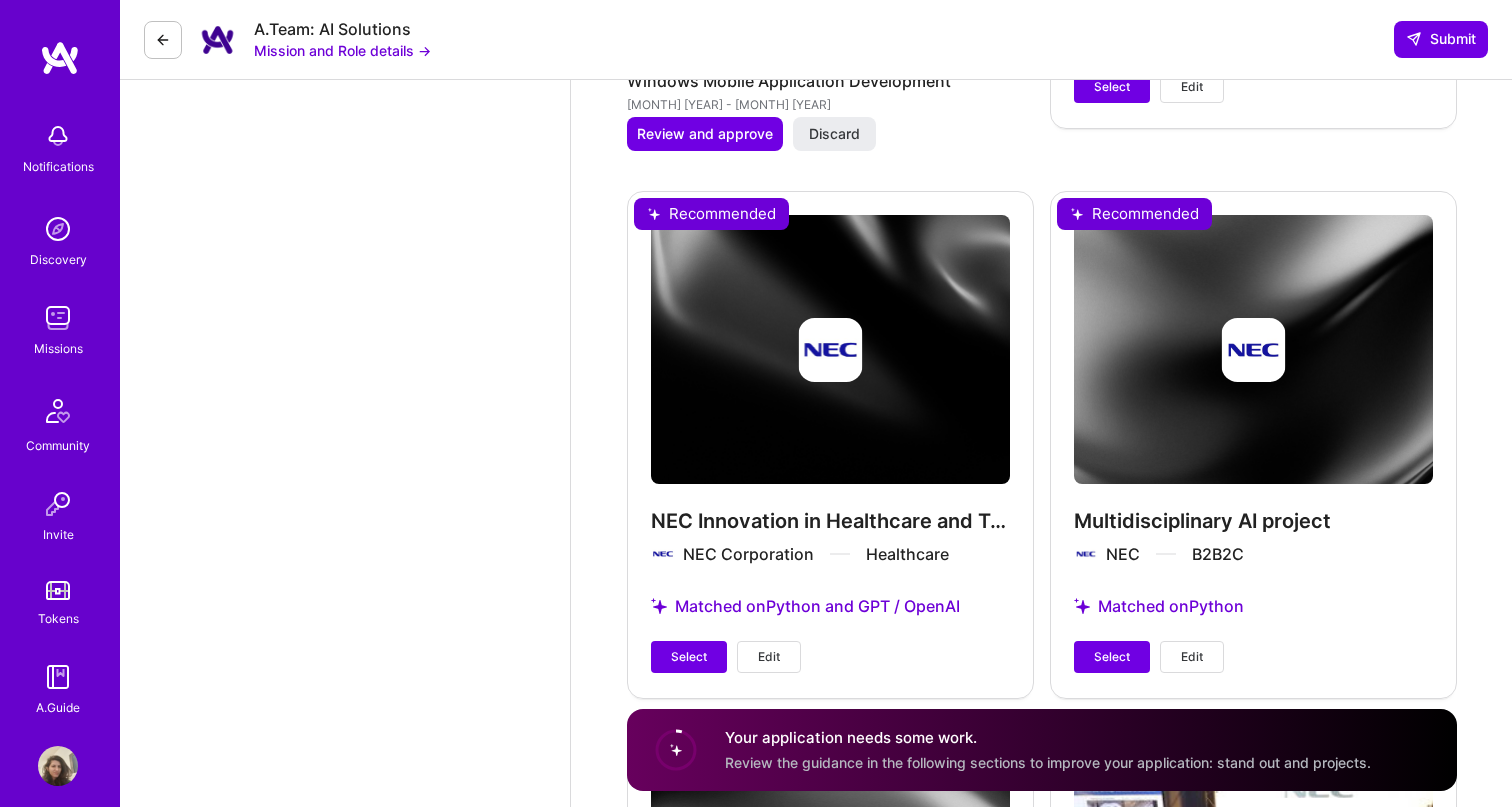 scroll, scrollTop: 3427, scrollLeft: 0, axis: vertical 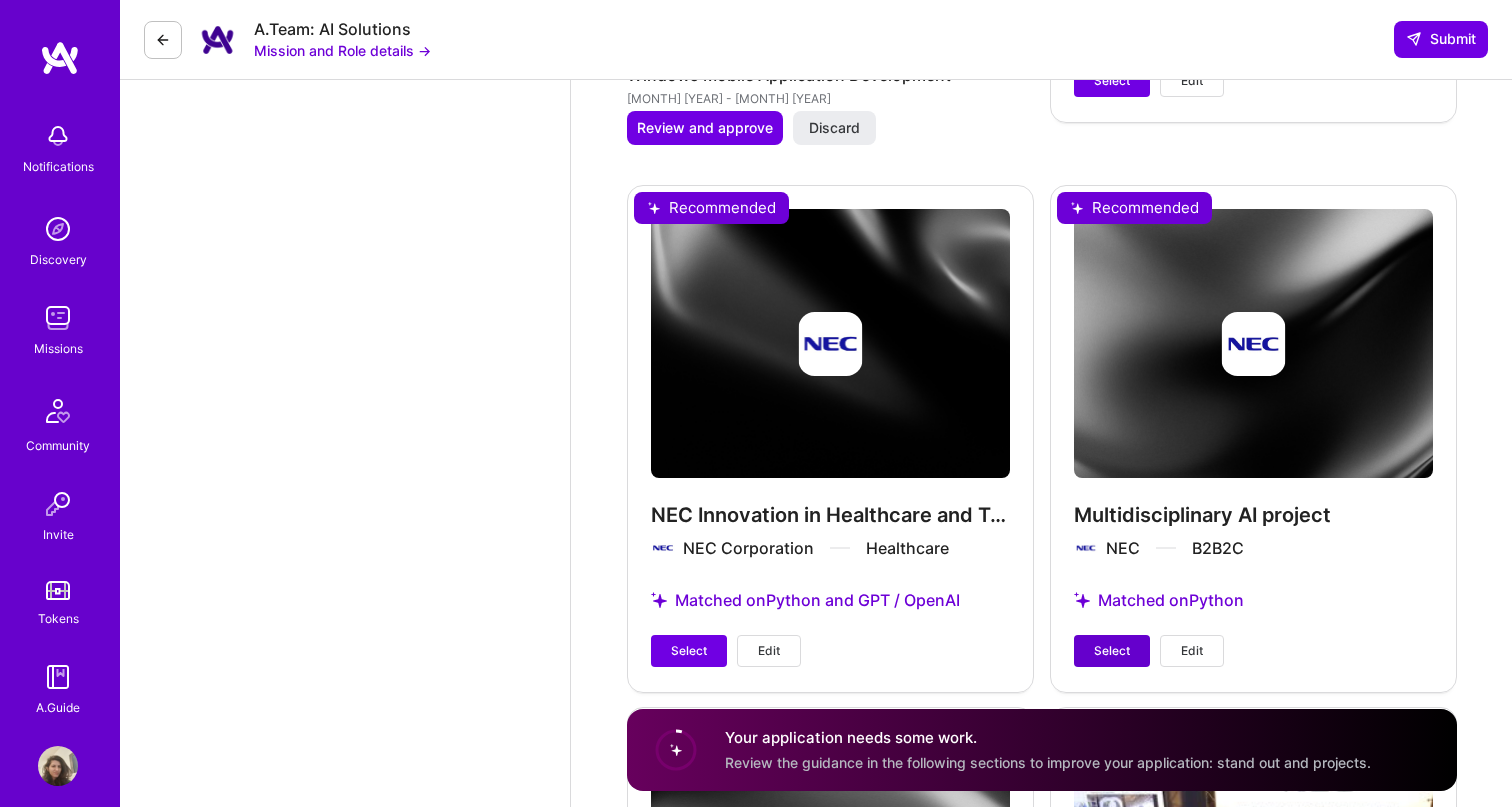 type on "I mostly use custom model training and data managing - for example in lung nodule CT detection, we built and train 3d model AI for detecting and classify the cancer nodules. also we use GenAi to prepare synthetic data fro some rare cases in traffic project. in other project I used vision models for detecting and analyzing traffic cases." 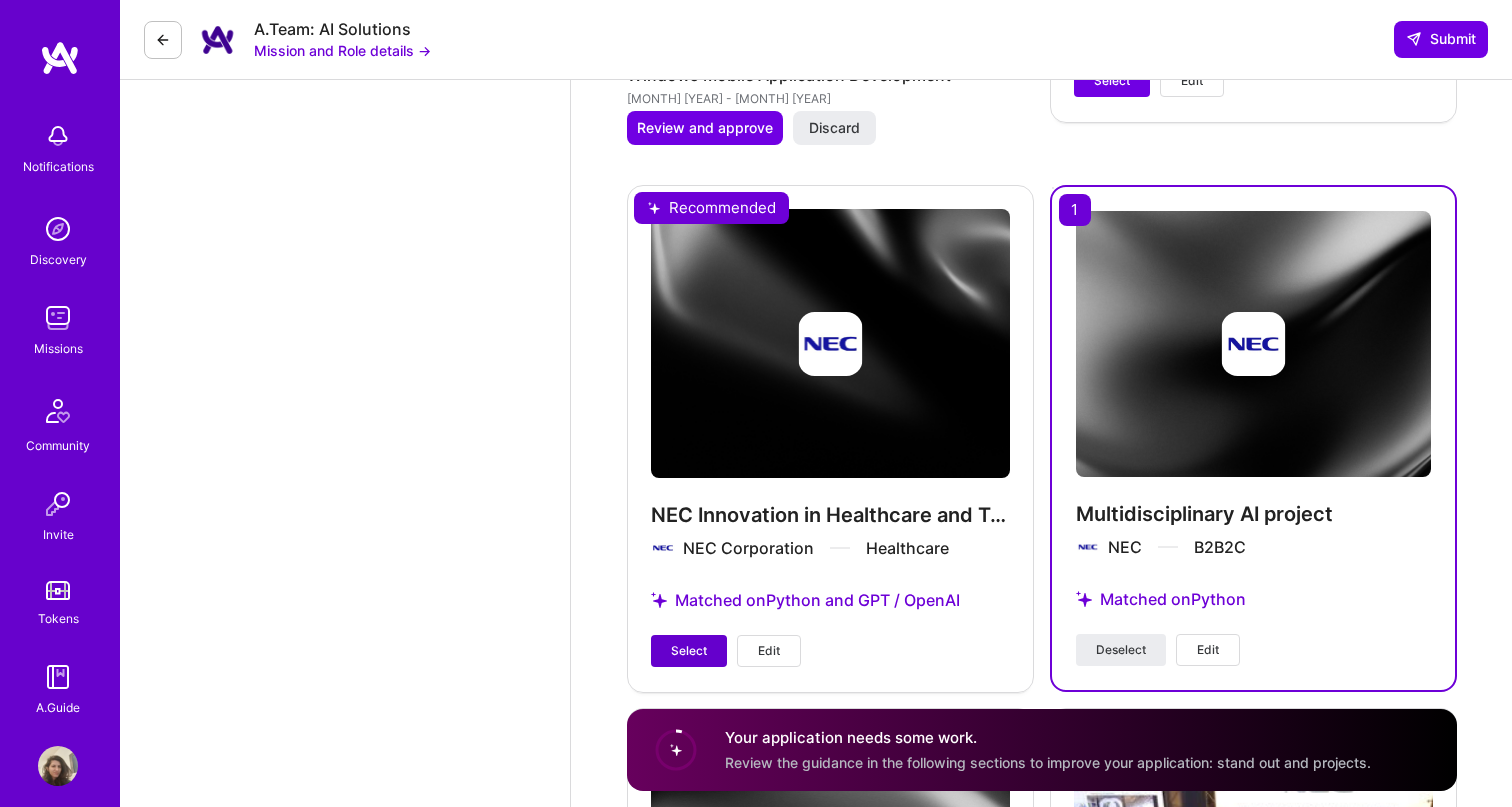 click on "Select" at bounding box center [689, 651] 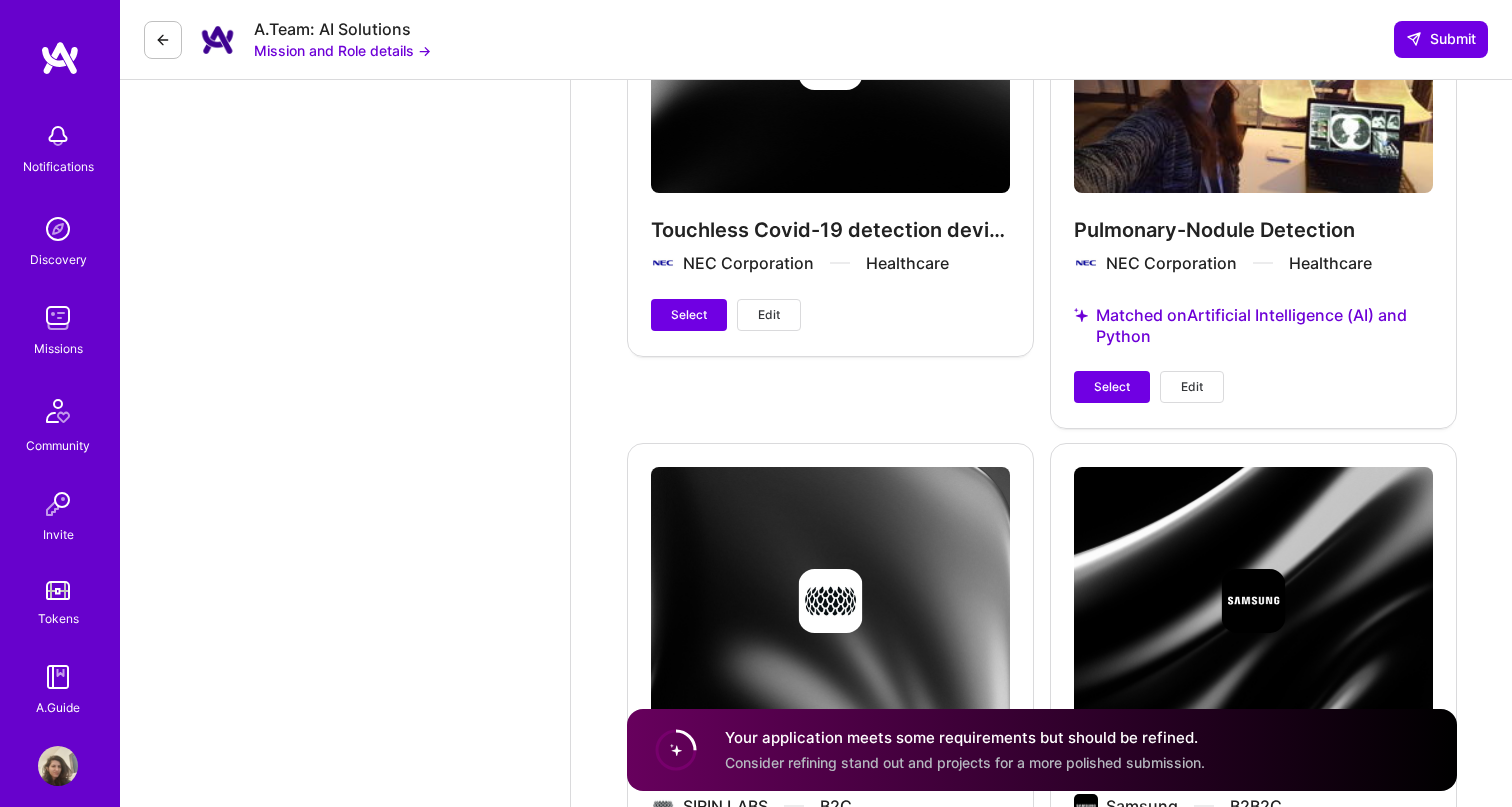 scroll, scrollTop: 4237, scrollLeft: 0, axis: vertical 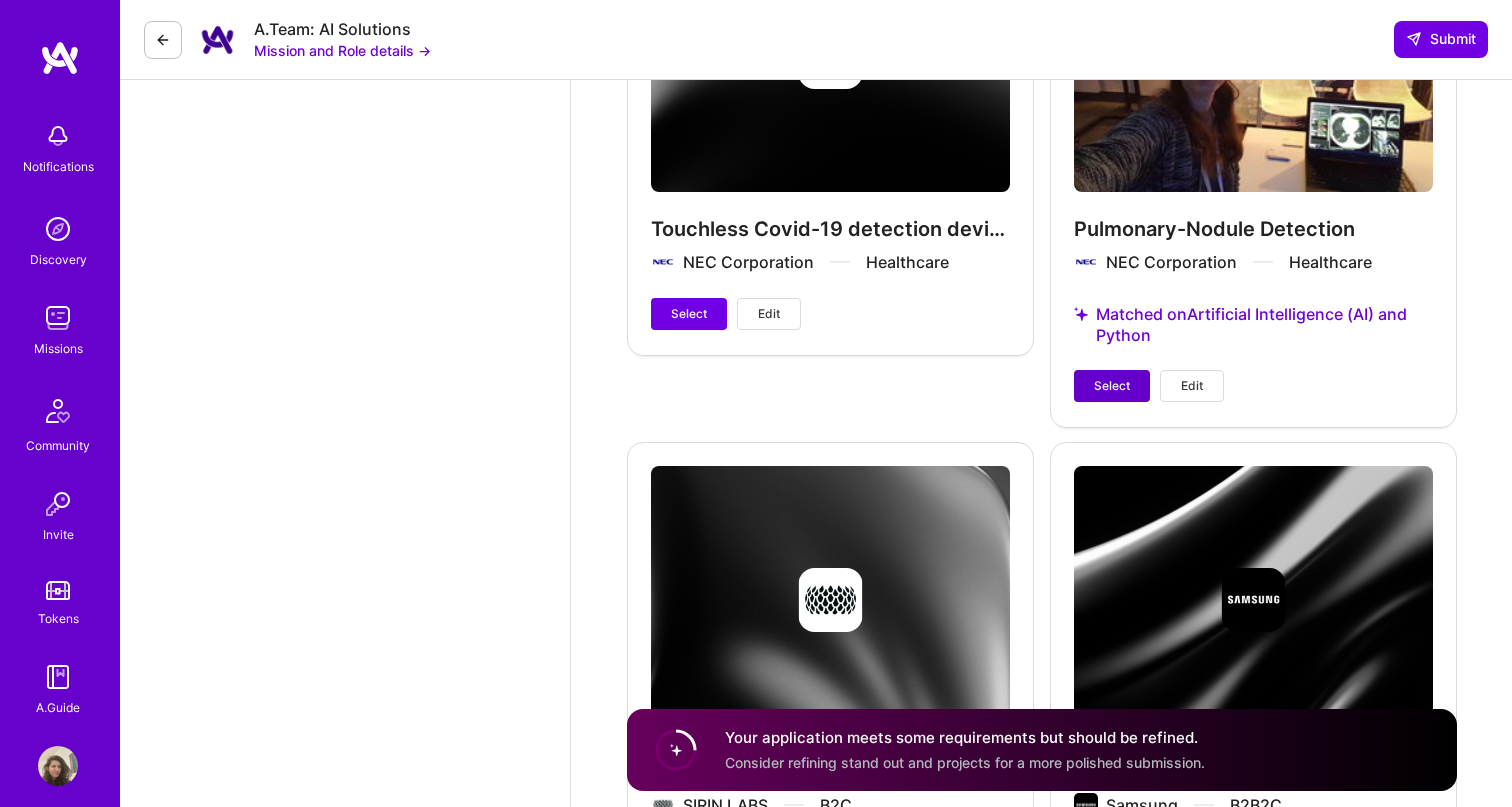 click on "Select" at bounding box center (1112, 386) 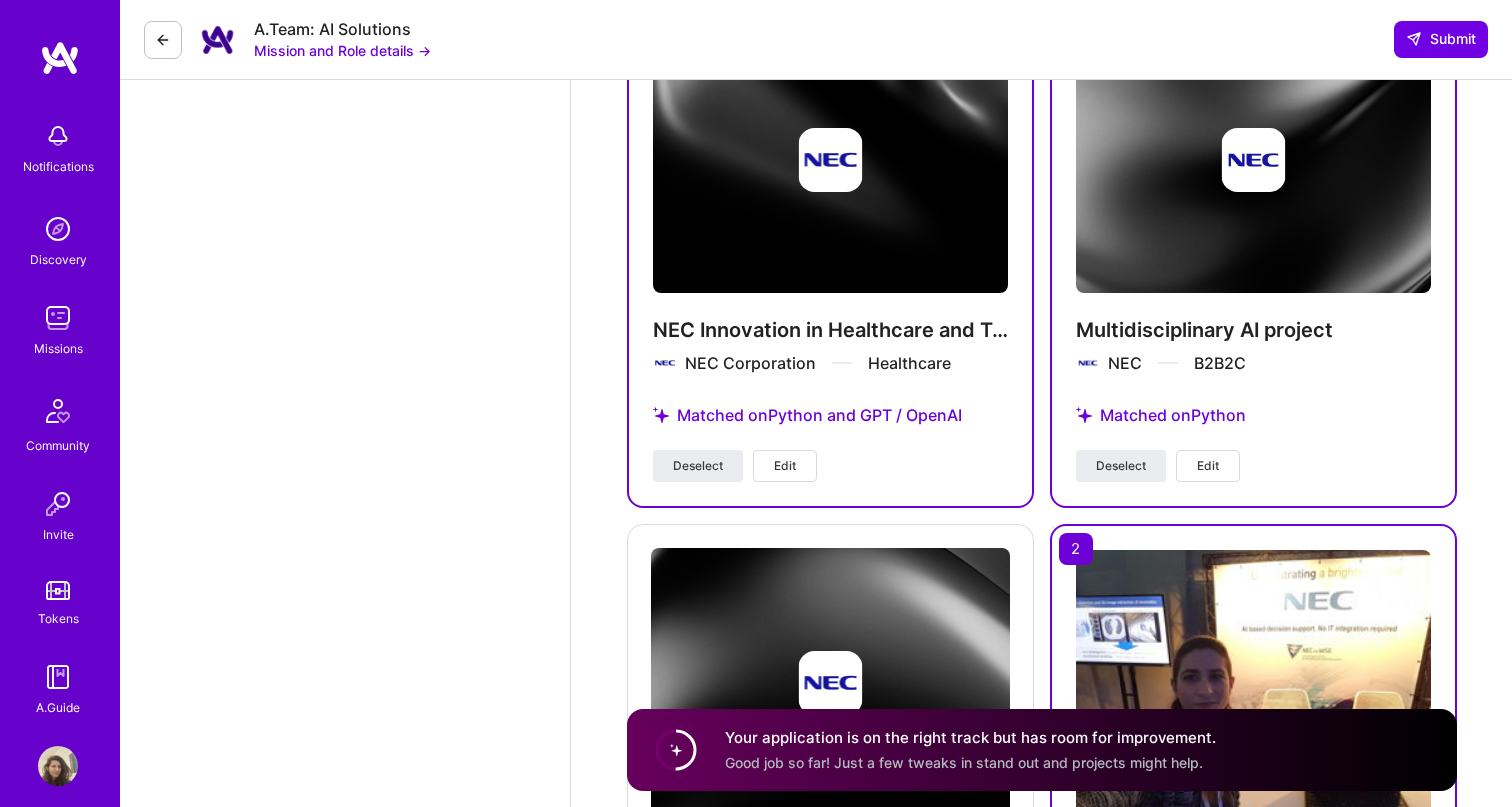 scroll, scrollTop: 3573, scrollLeft: 0, axis: vertical 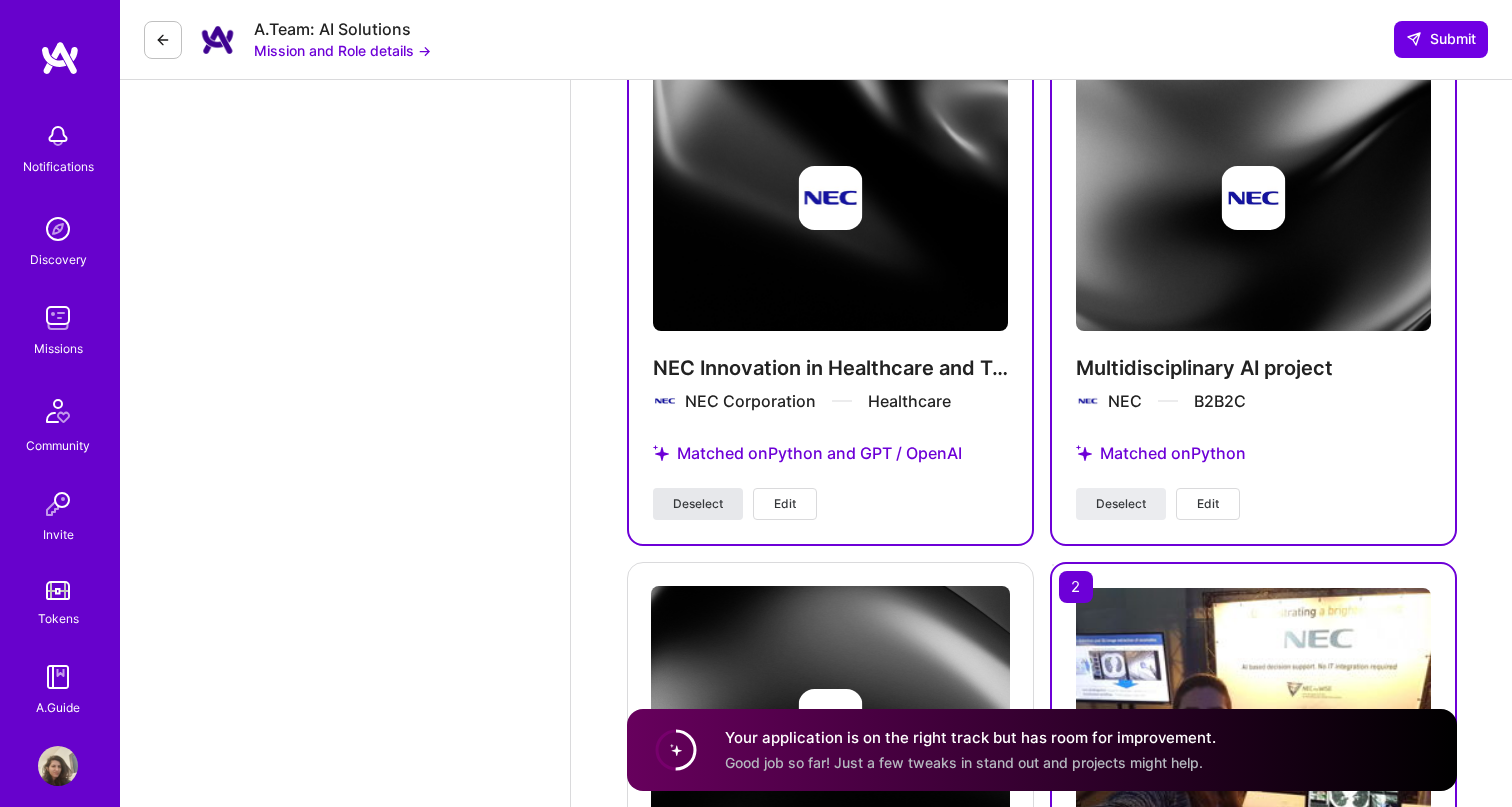 click on "Deselect" at bounding box center [698, 504] 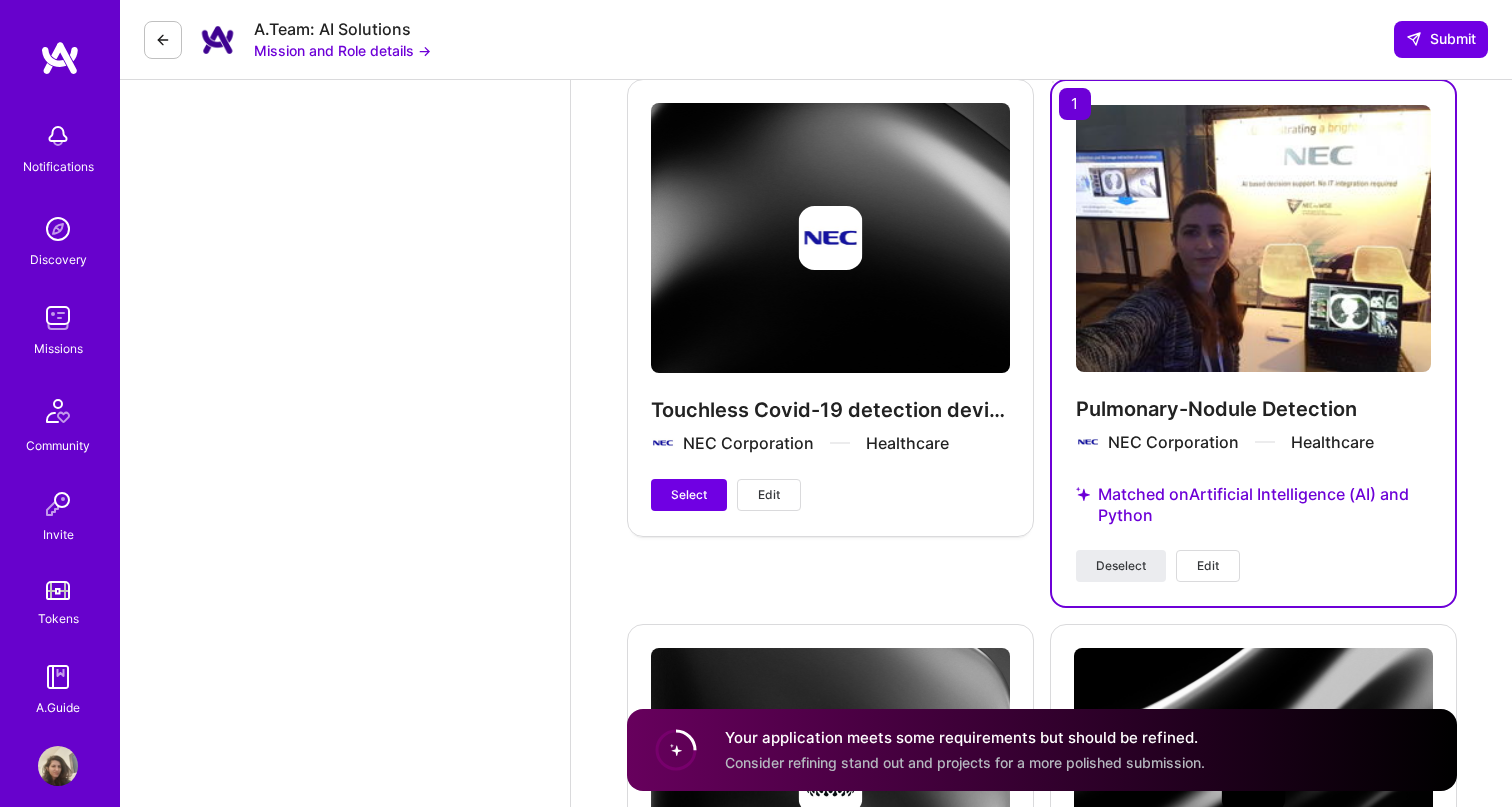 scroll, scrollTop: 4061, scrollLeft: 0, axis: vertical 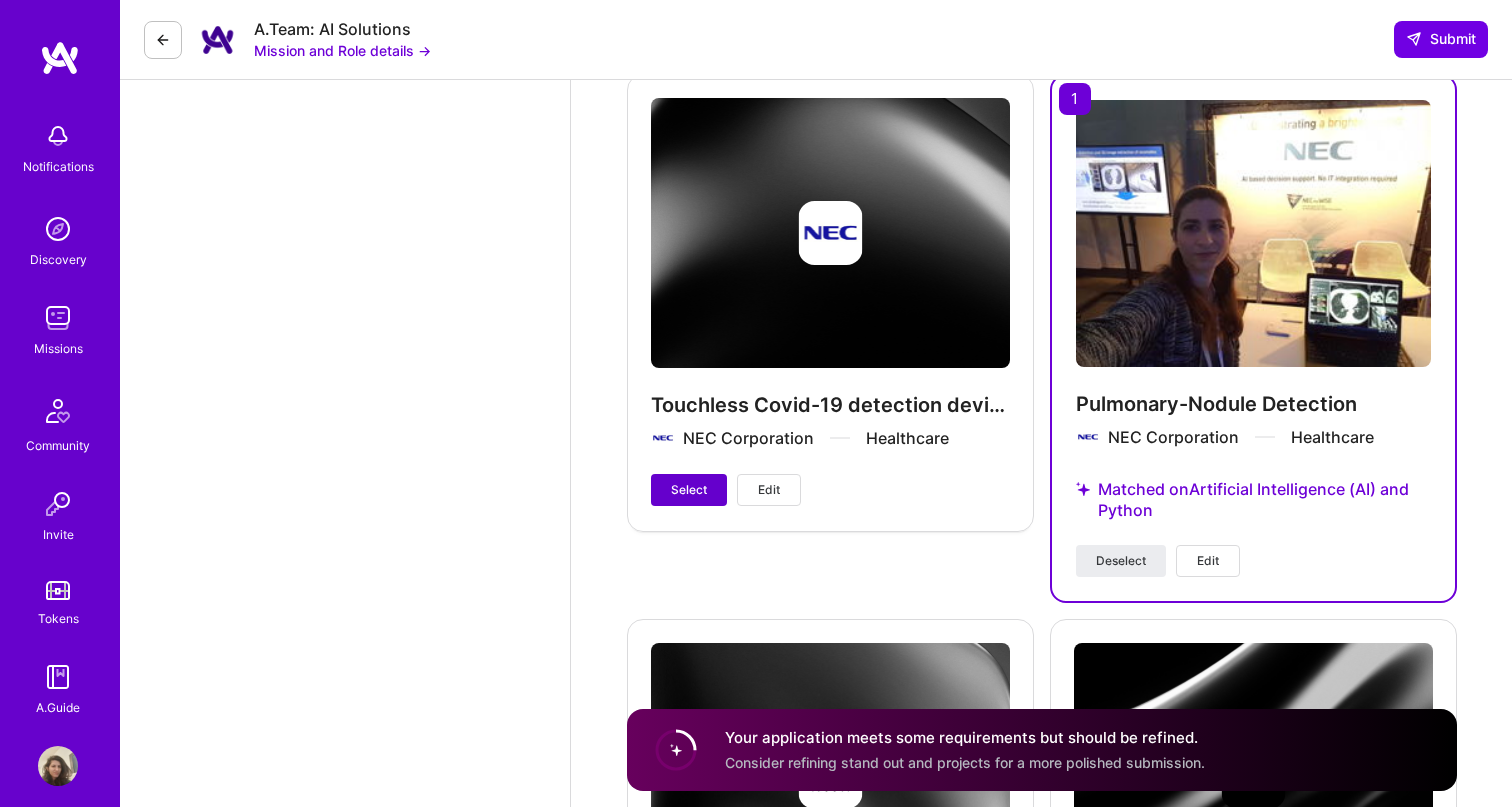 click on "Select" at bounding box center [689, 490] 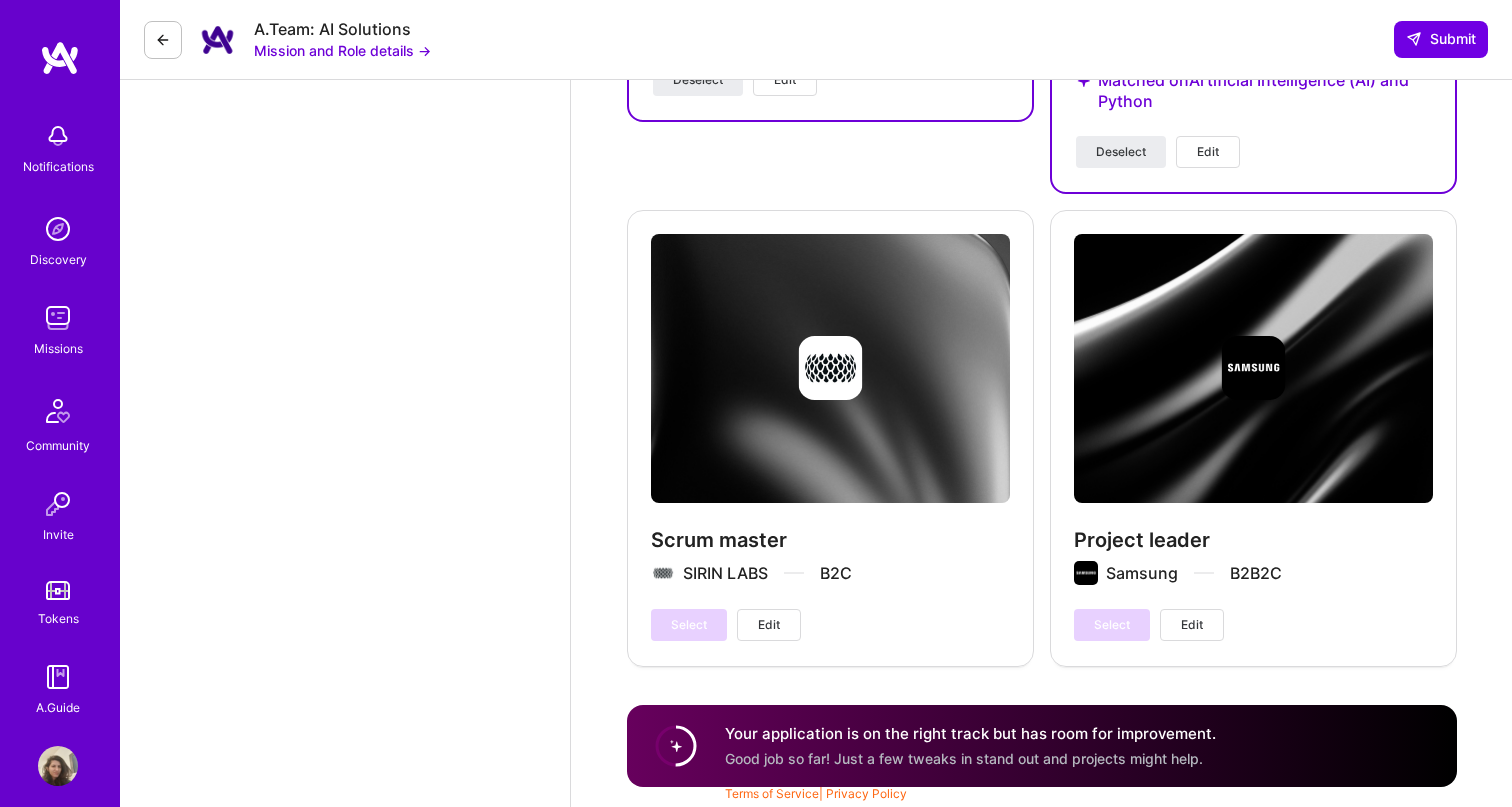 scroll, scrollTop: 4470, scrollLeft: 0, axis: vertical 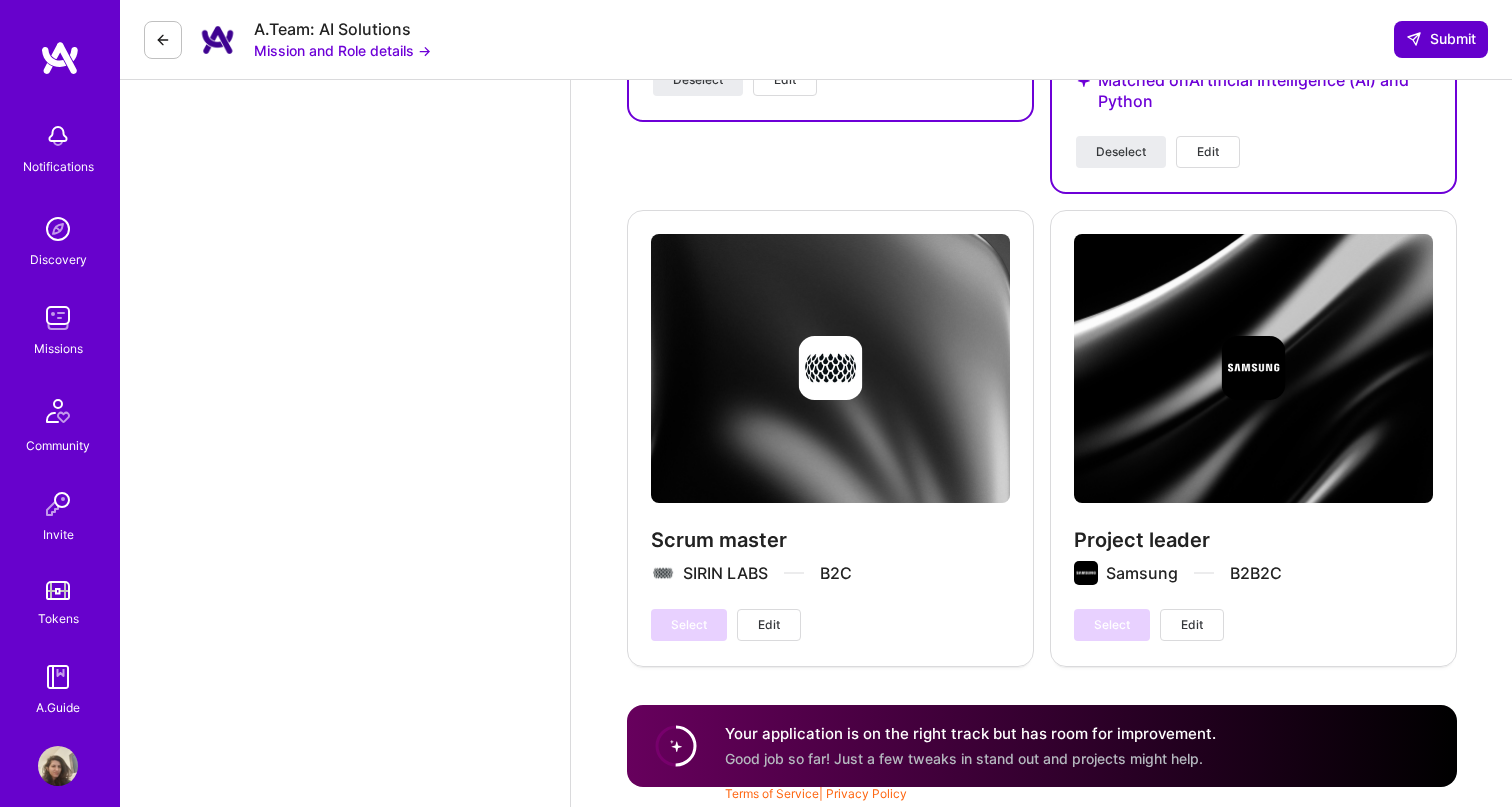 click at bounding box center (1414, 39) 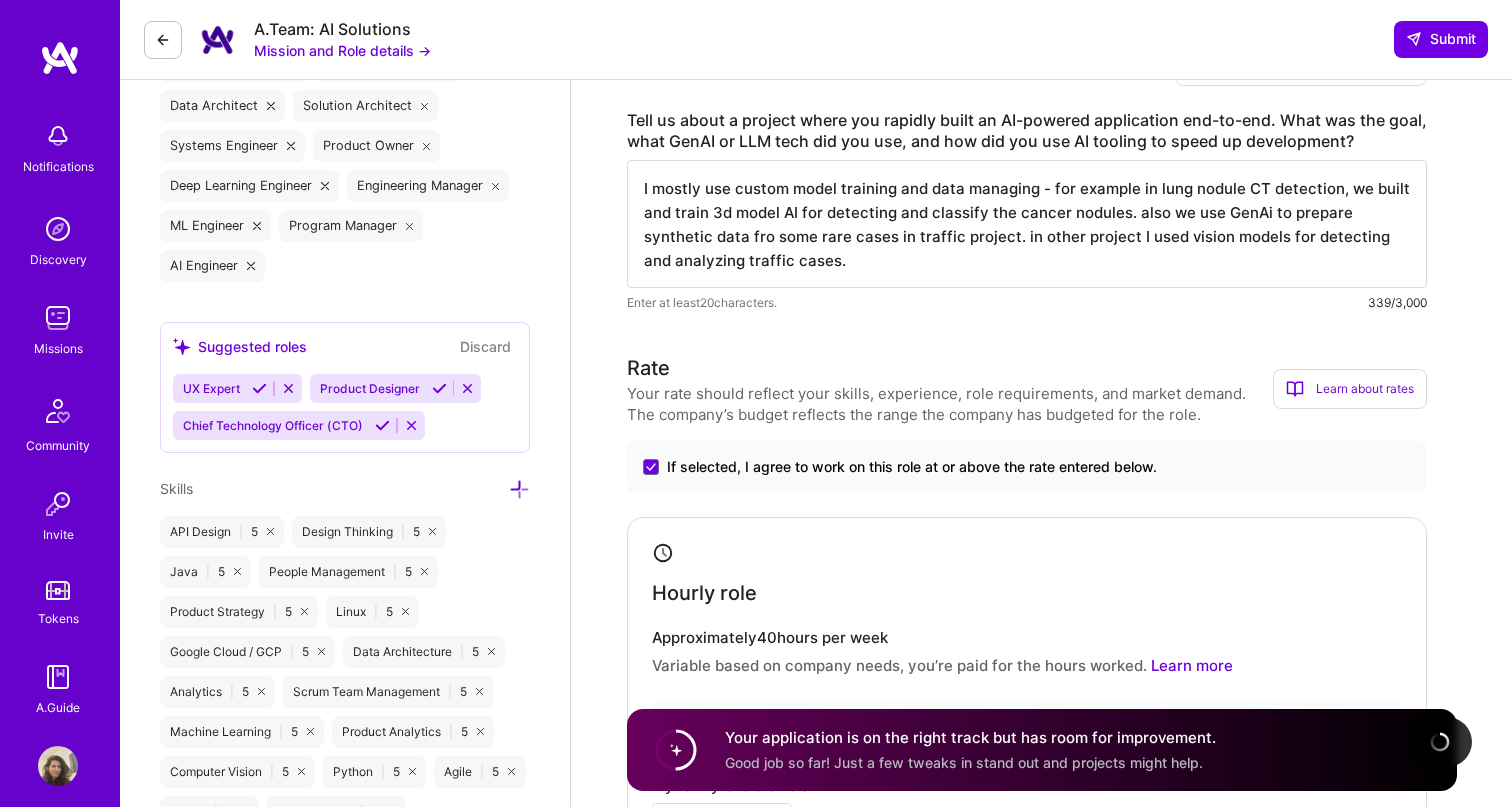 scroll, scrollTop: 966, scrollLeft: 0, axis: vertical 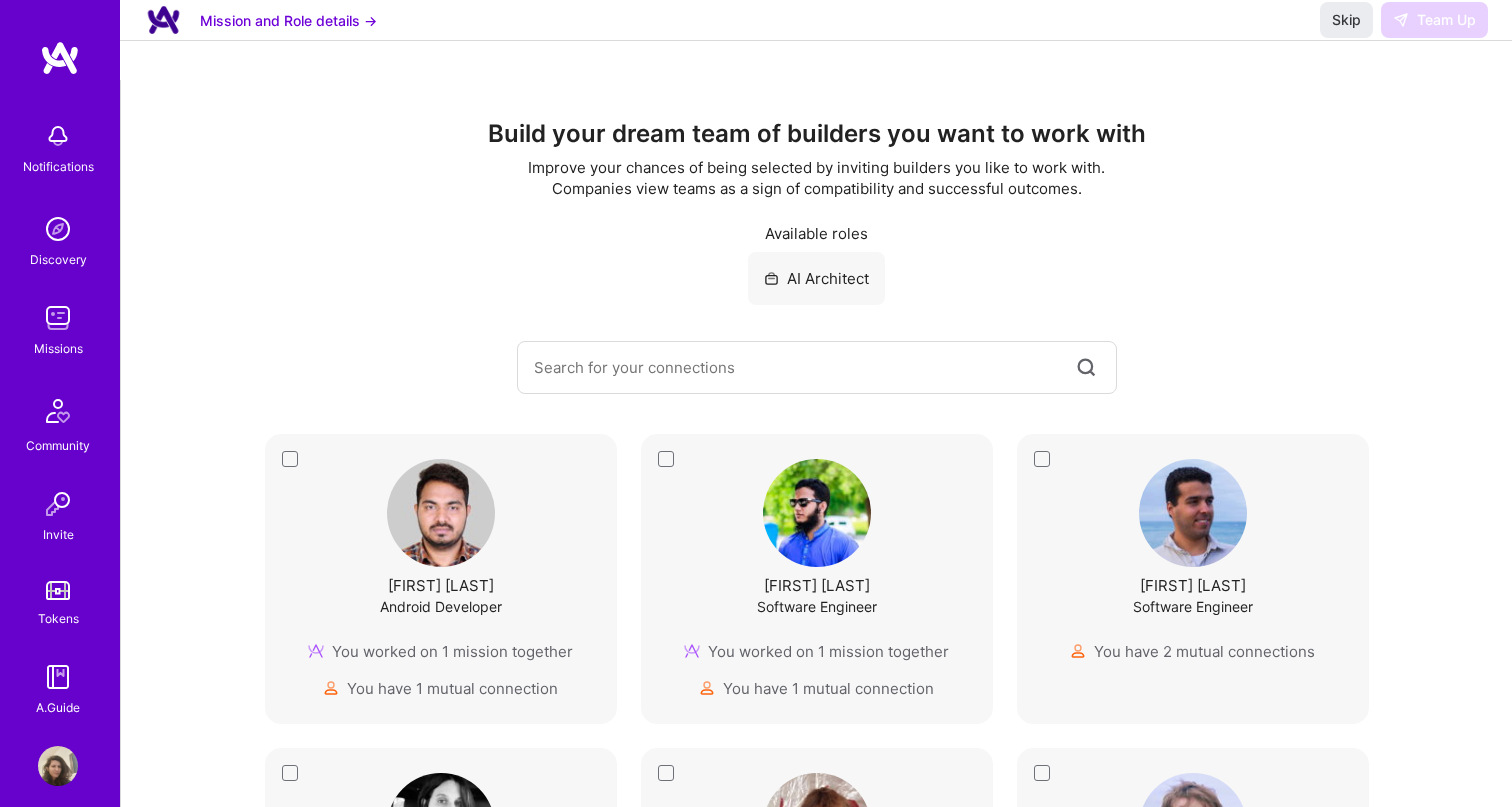 click on "Mission and Role details → Skip Team Up" at bounding box center (816, 20) 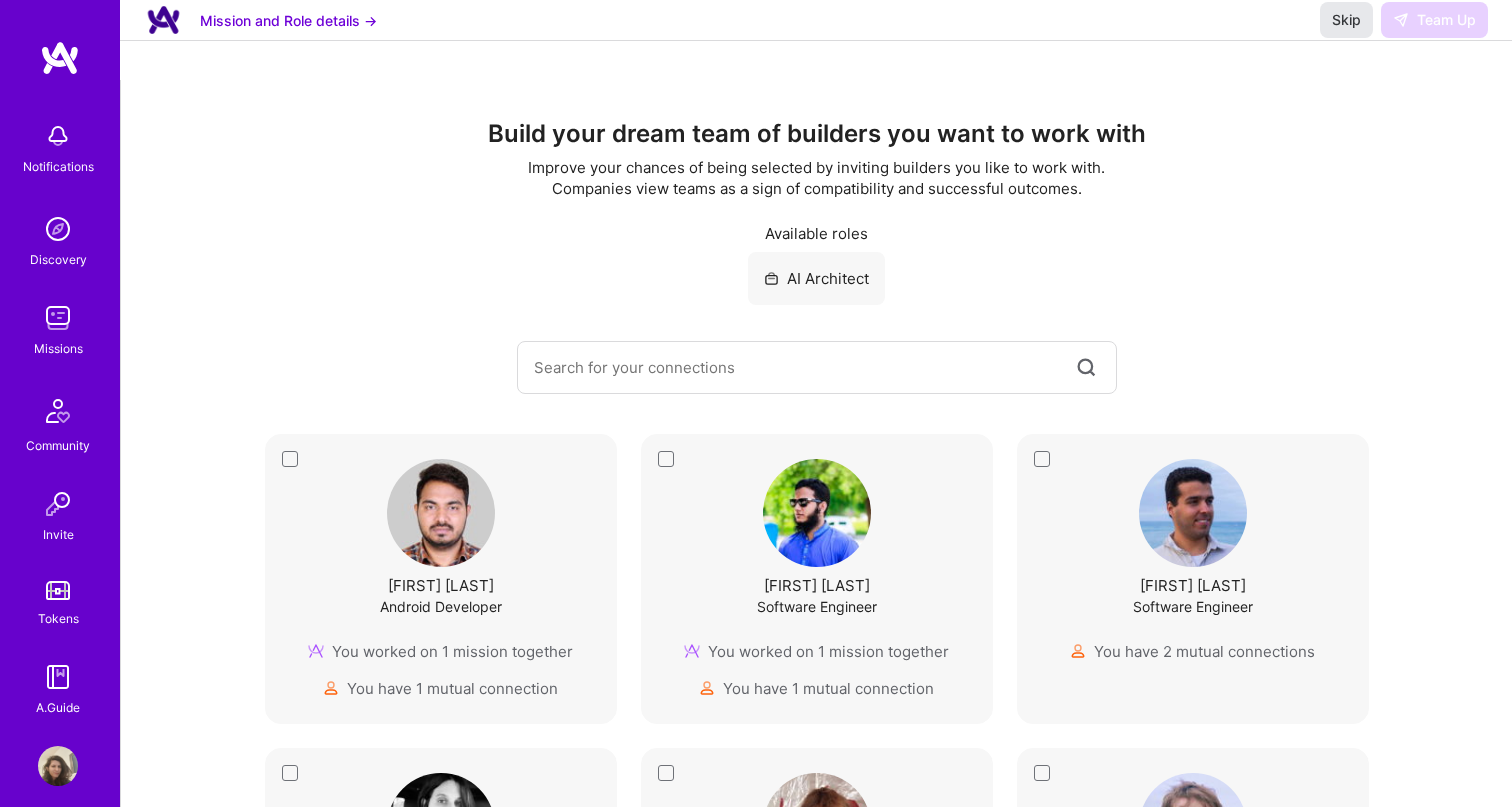 click on "Skip" at bounding box center (1346, 20) 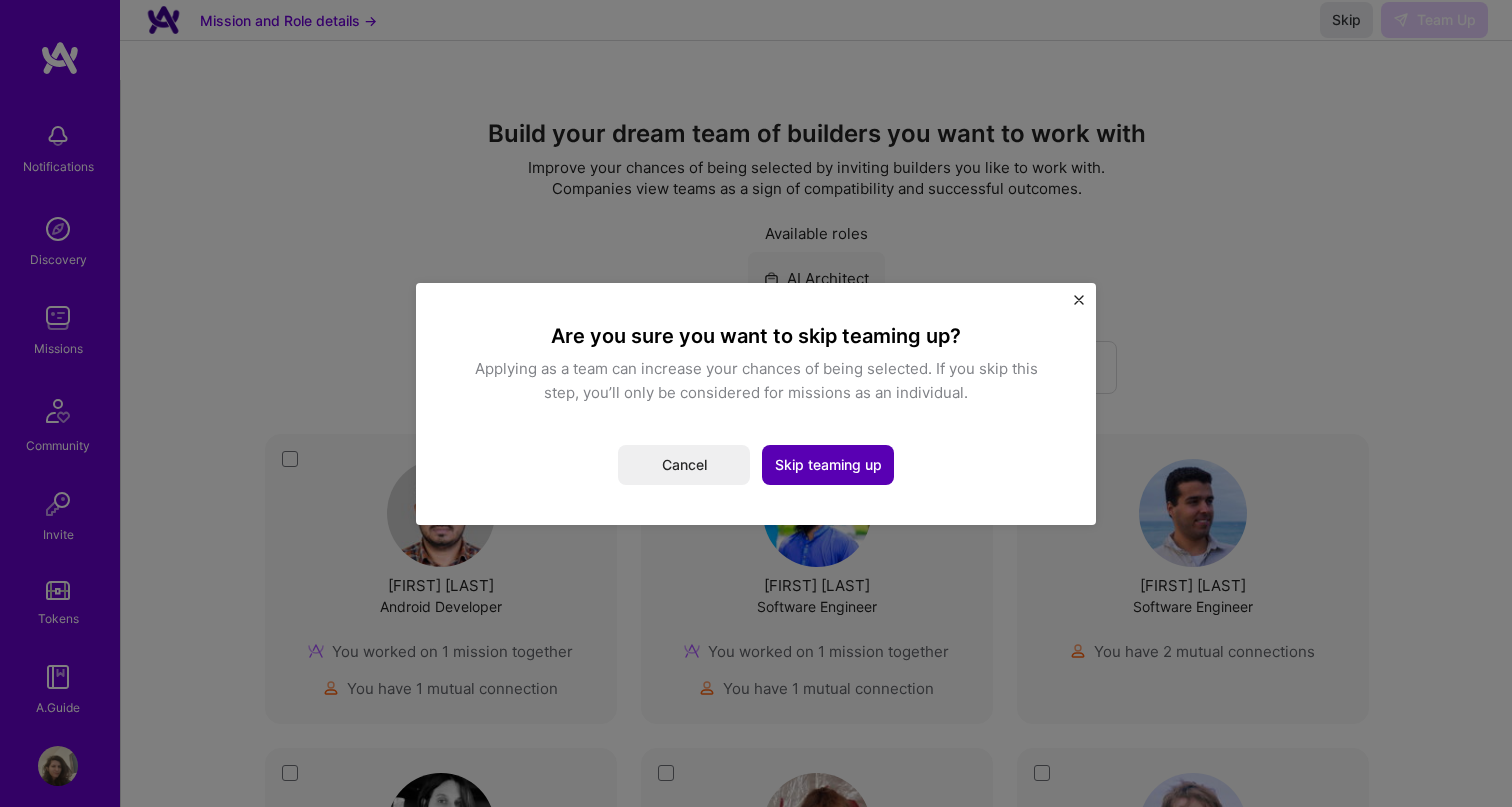 click on "Skip teaming up" at bounding box center [828, 465] 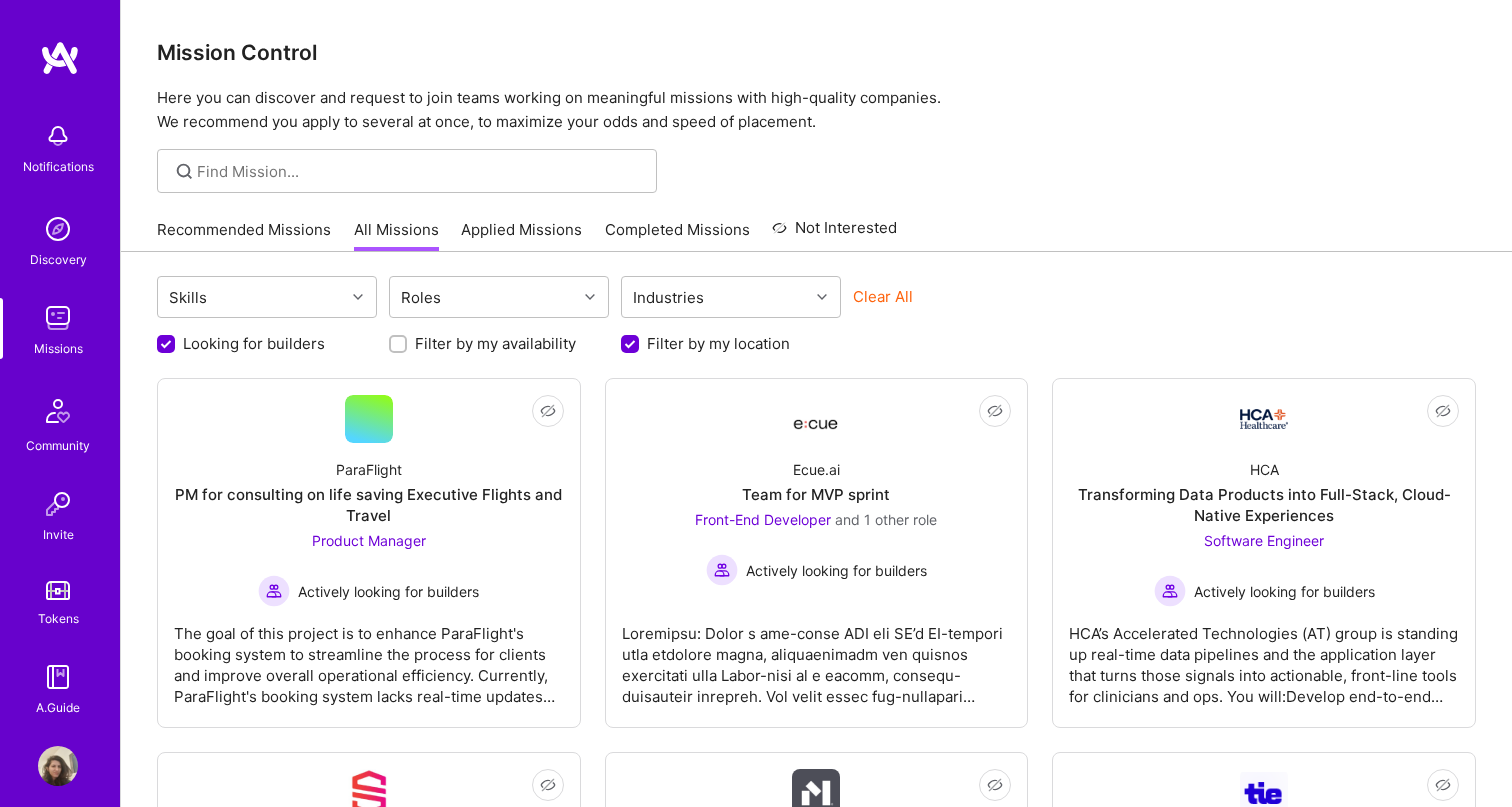 scroll, scrollTop: 0, scrollLeft: 0, axis: both 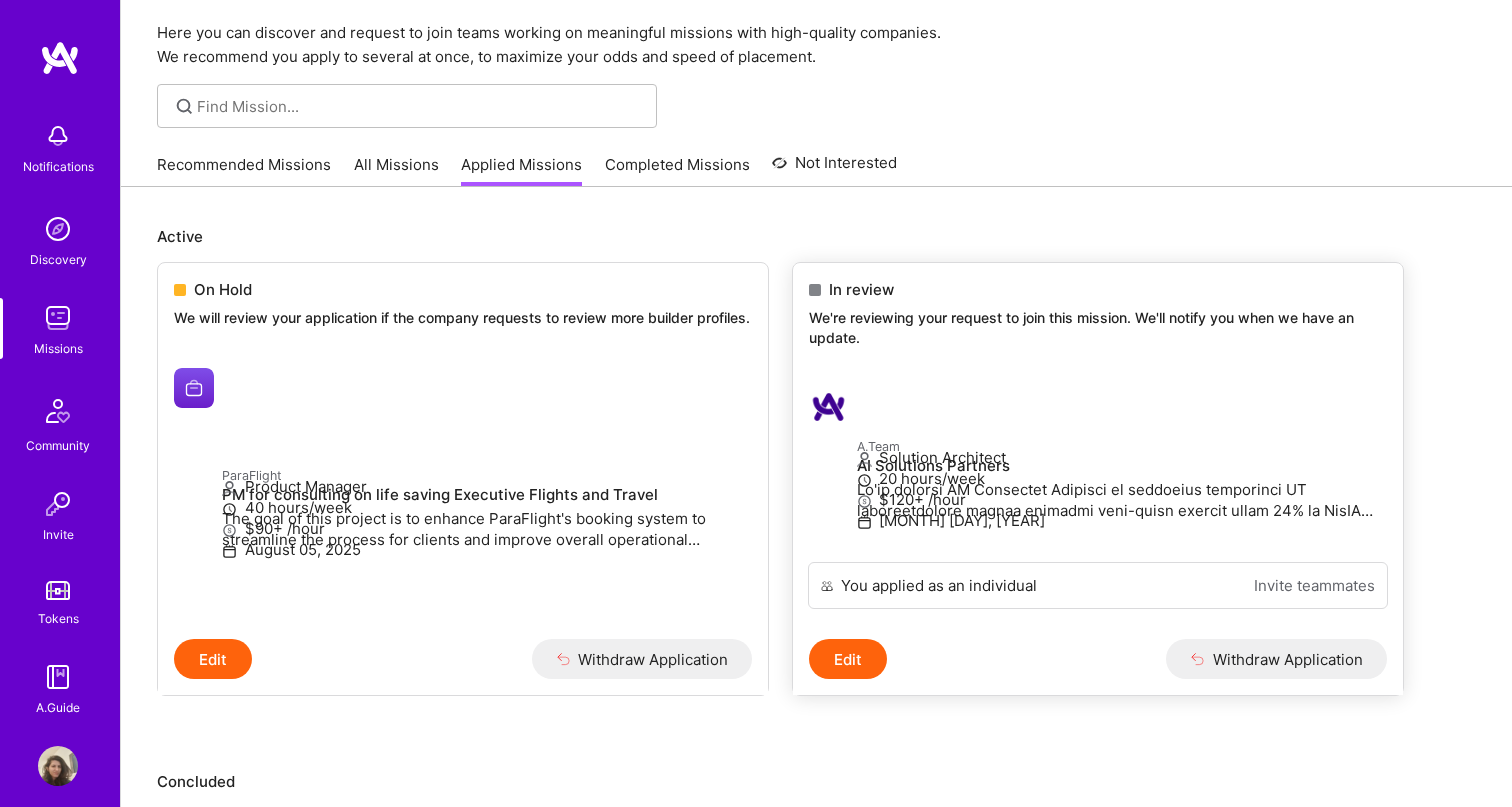 click at bounding box center [833, 407] 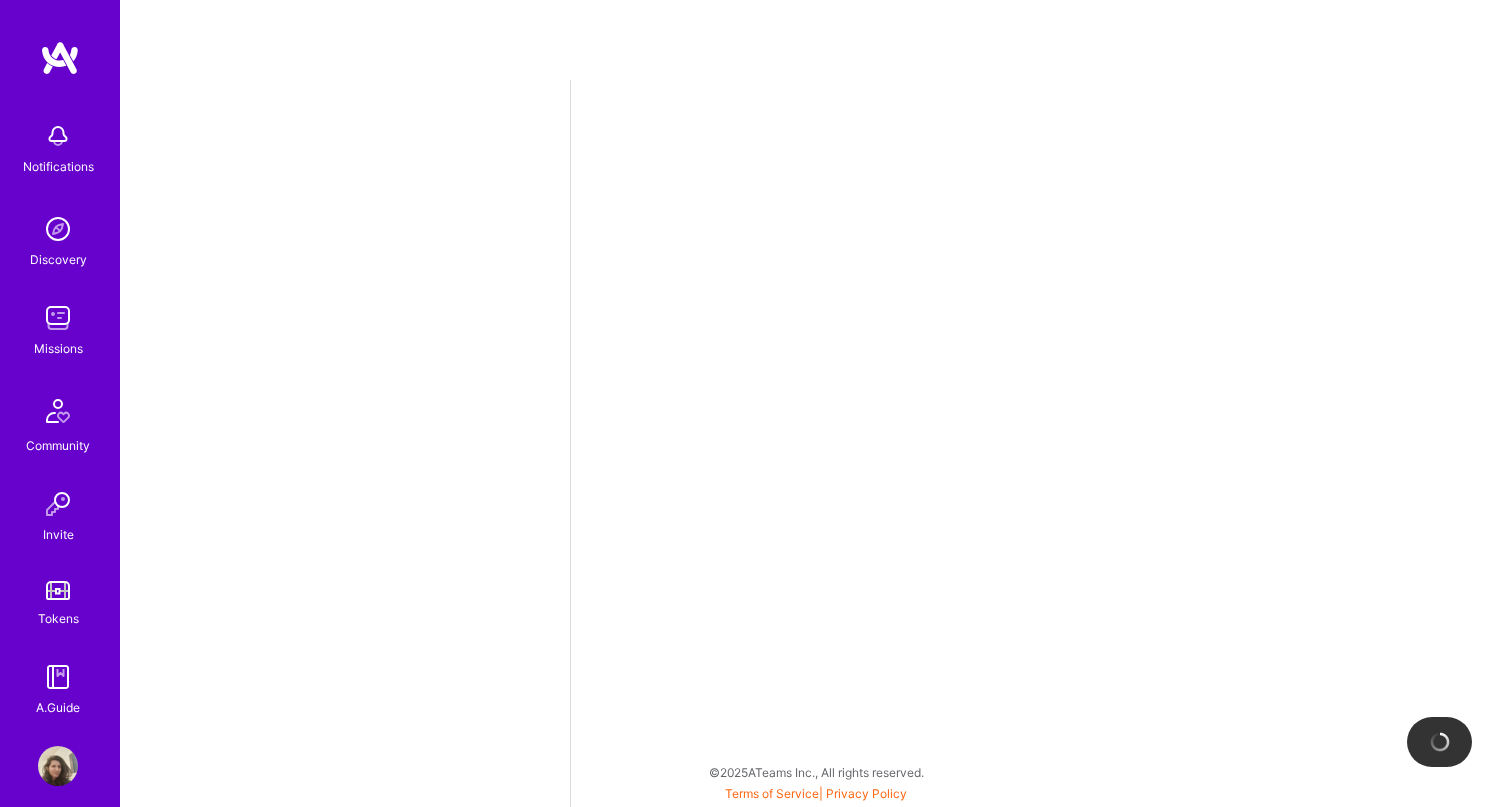 scroll, scrollTop: 0, scrollLeft: 0, axis: both 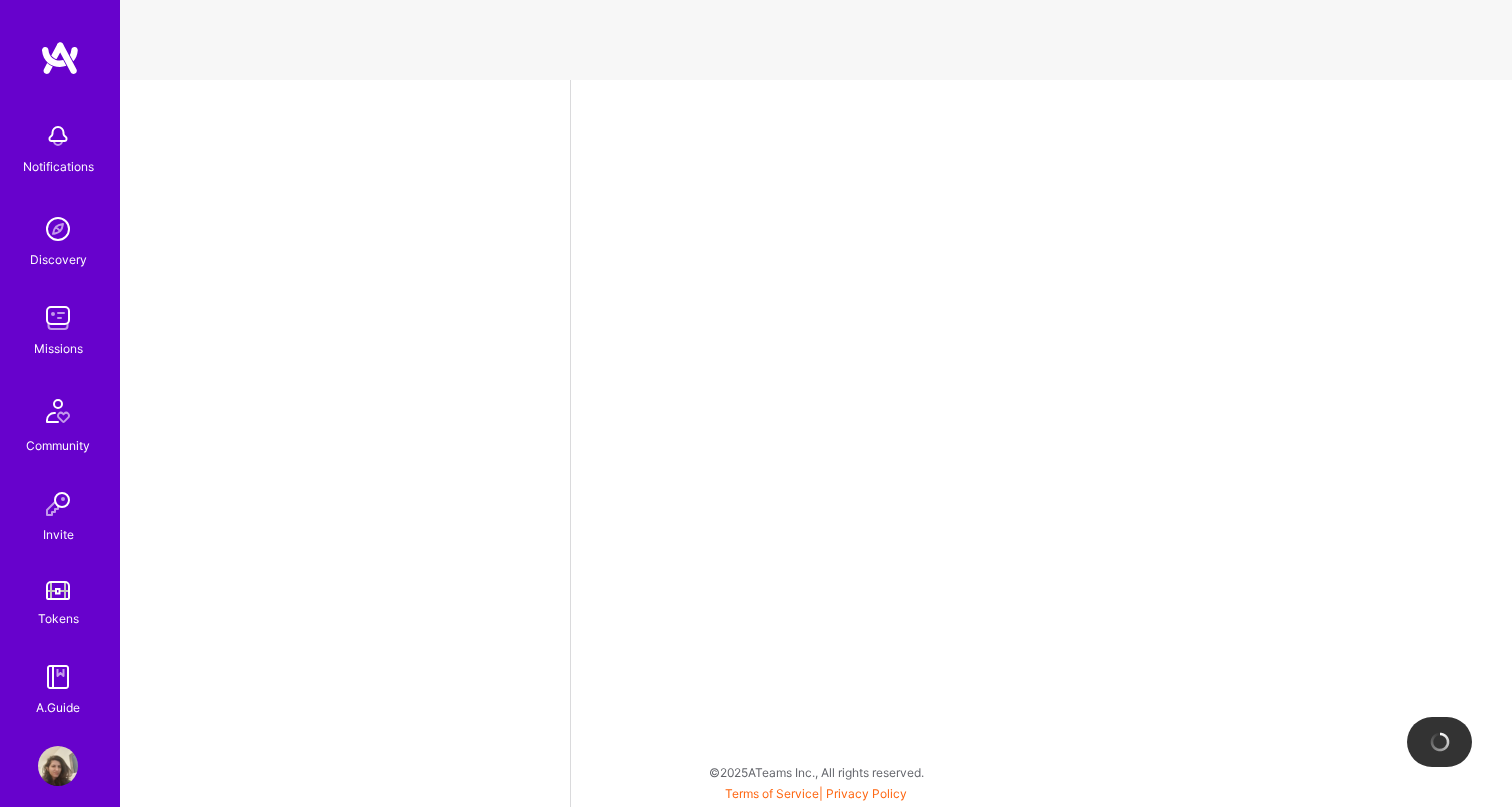 select on "IL" 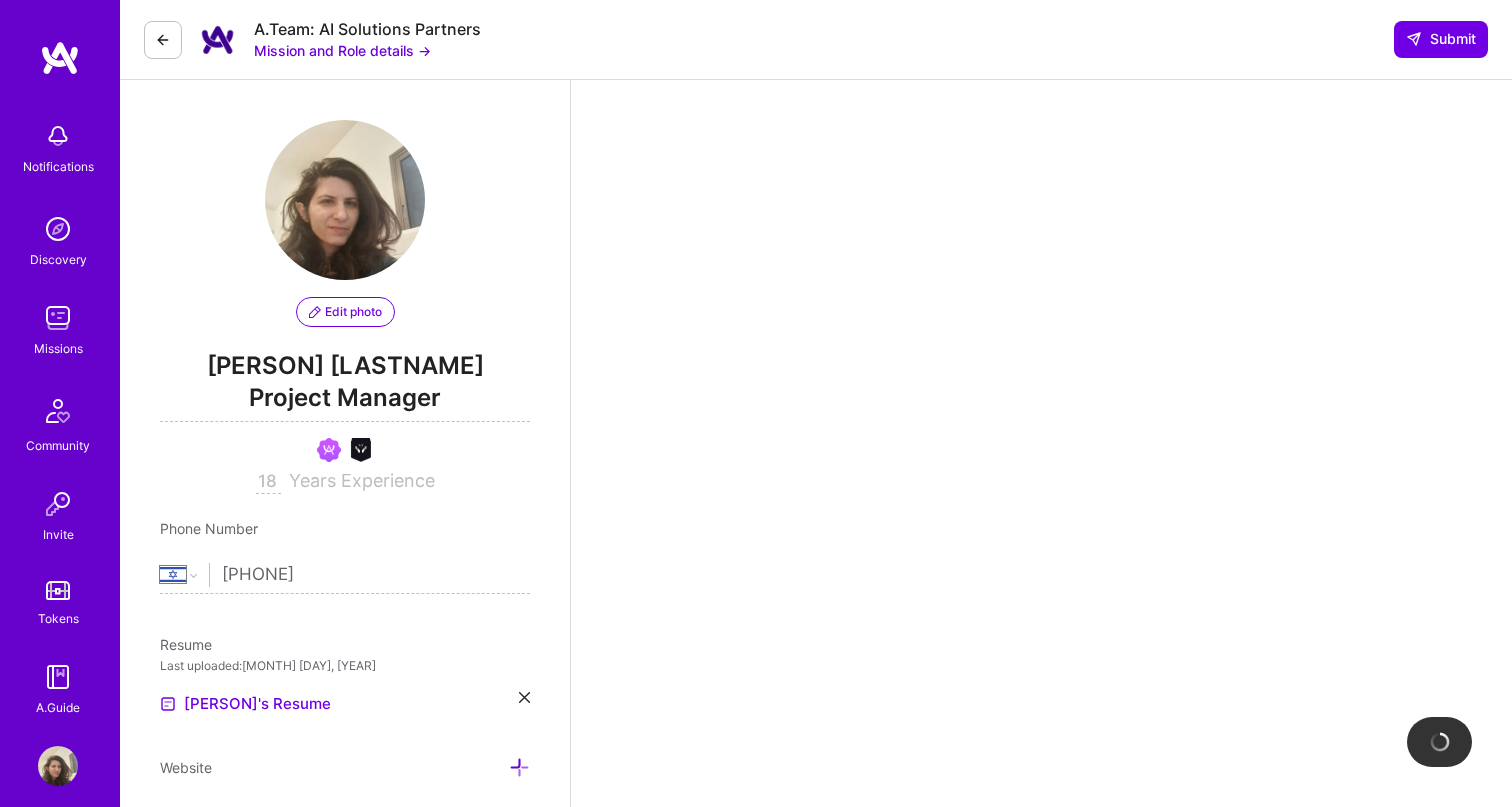 scroll, scrollTop: 427, scrollLeft: 0, axis: vertical 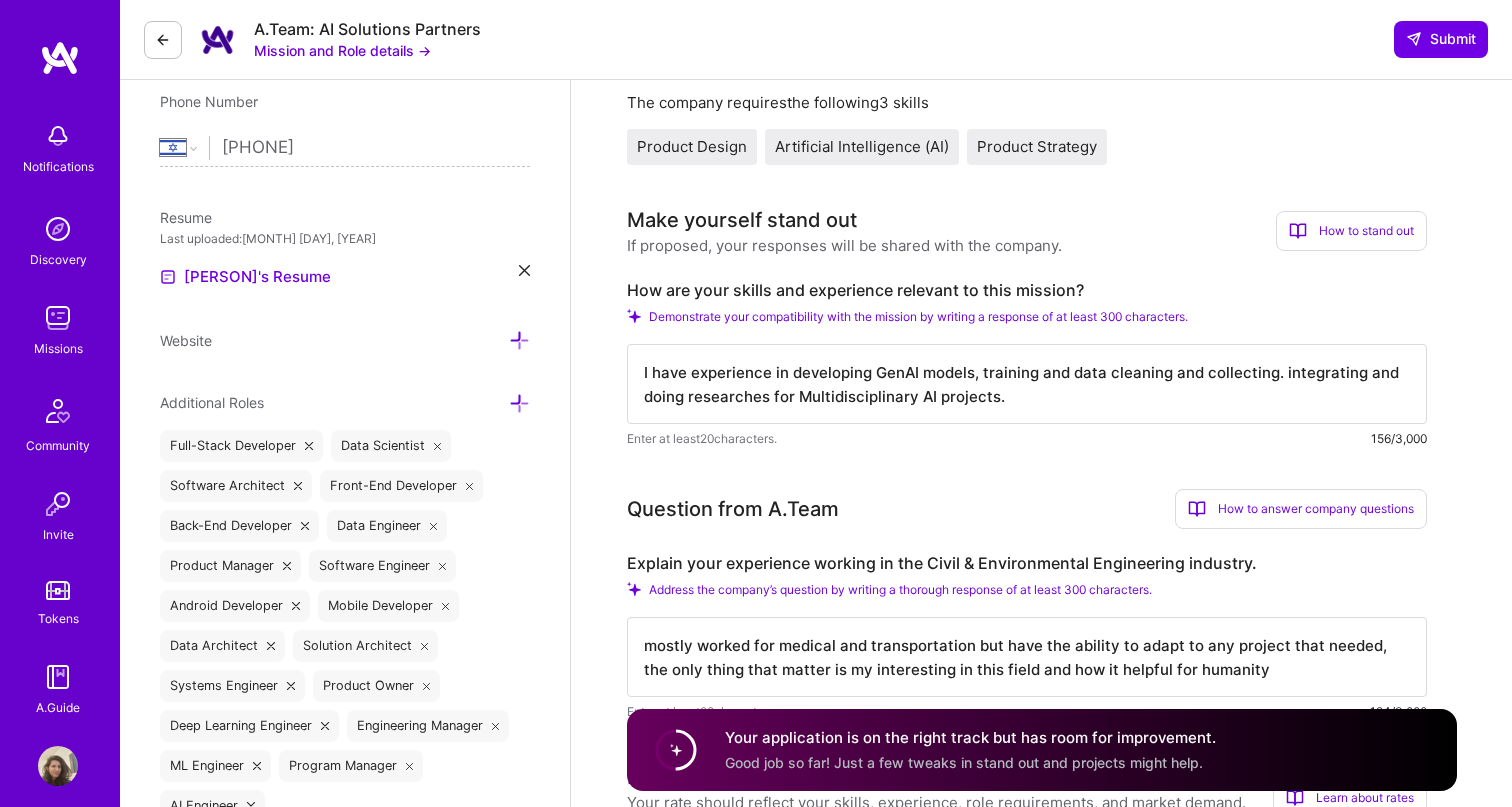 drag, startPoint x: 634, startPoint y: 376, endPoint x: 1006, endPoint y: 401, distance: 372.8391 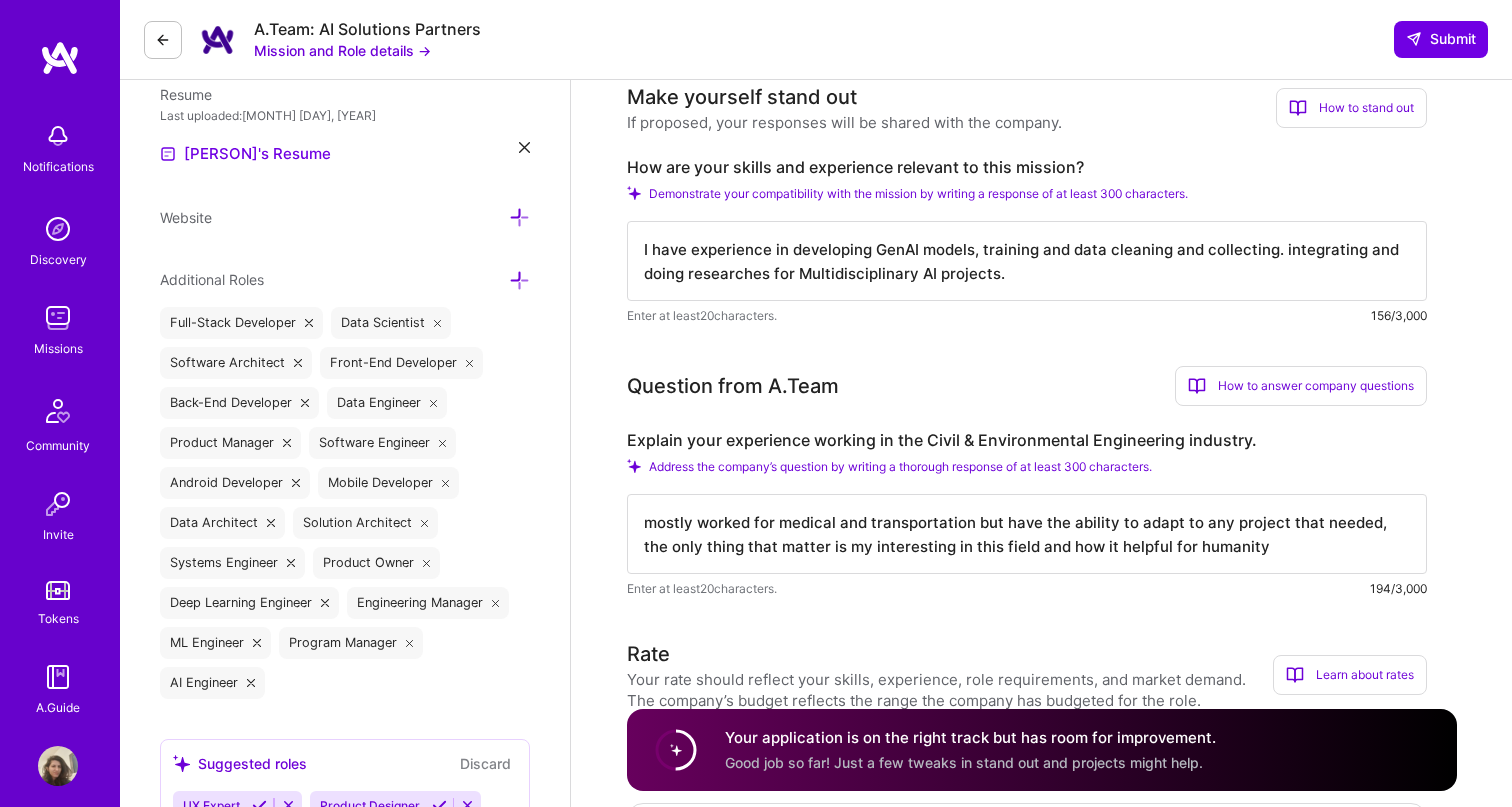 scroll, scrollTop: 554, scrollLeft: 0, axis: vertical 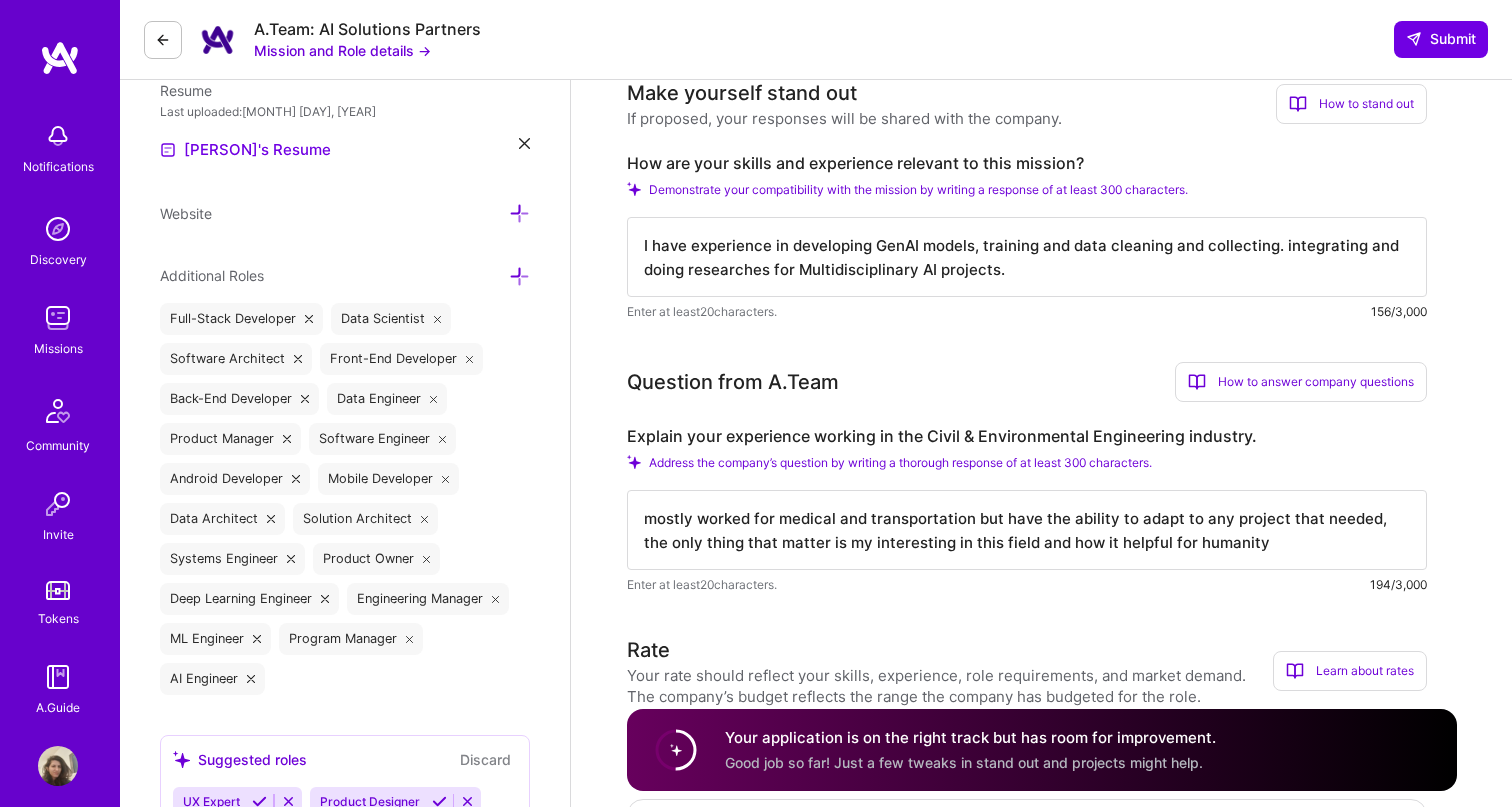 drag, startPoint x: 650, startPoint y: 516, endPoint x: 1108, endPoint y: 562, distance: 460.30426 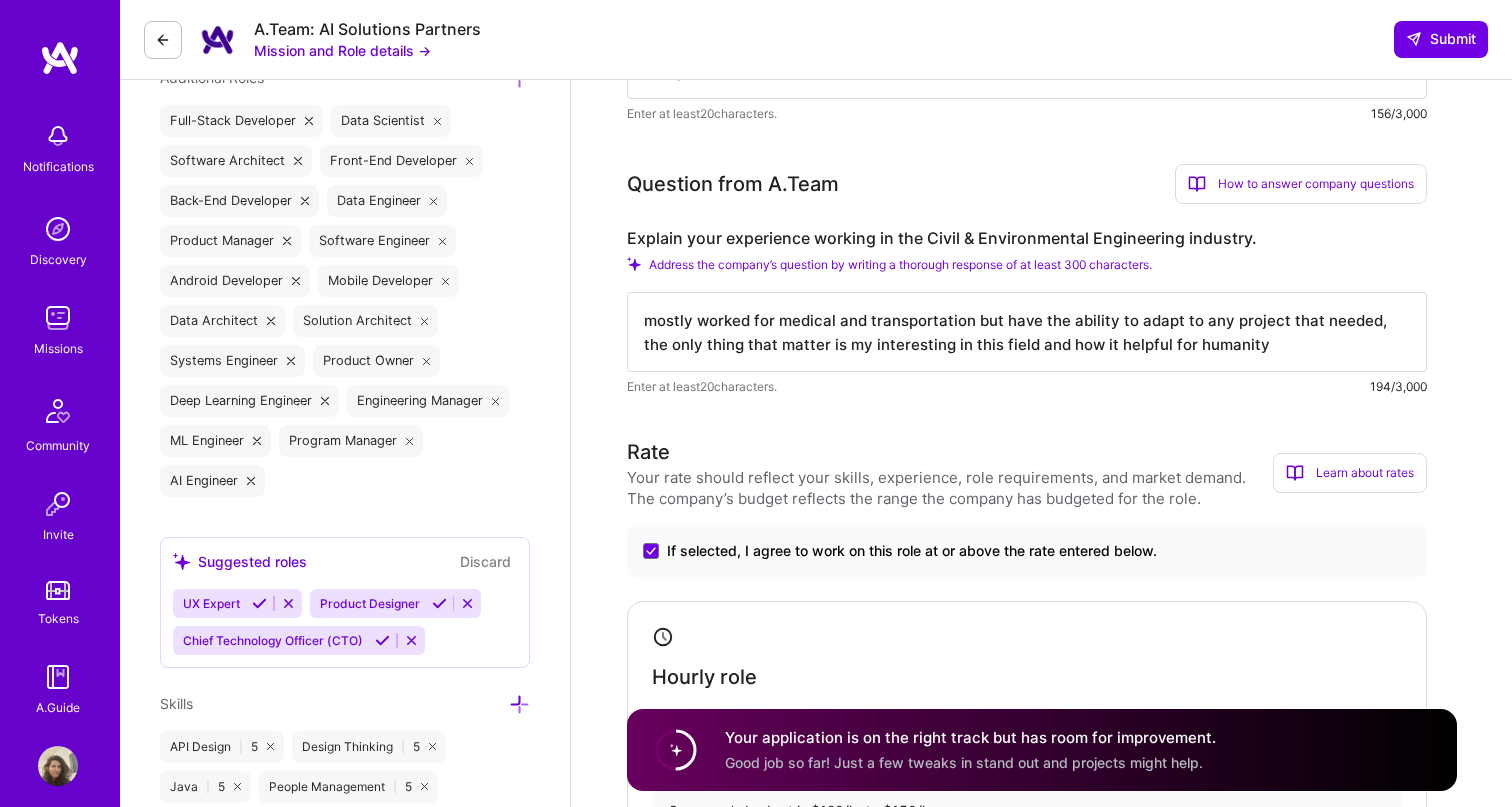 scroll, scrollTop: 773, scrollLeft: 0, axis: vertical 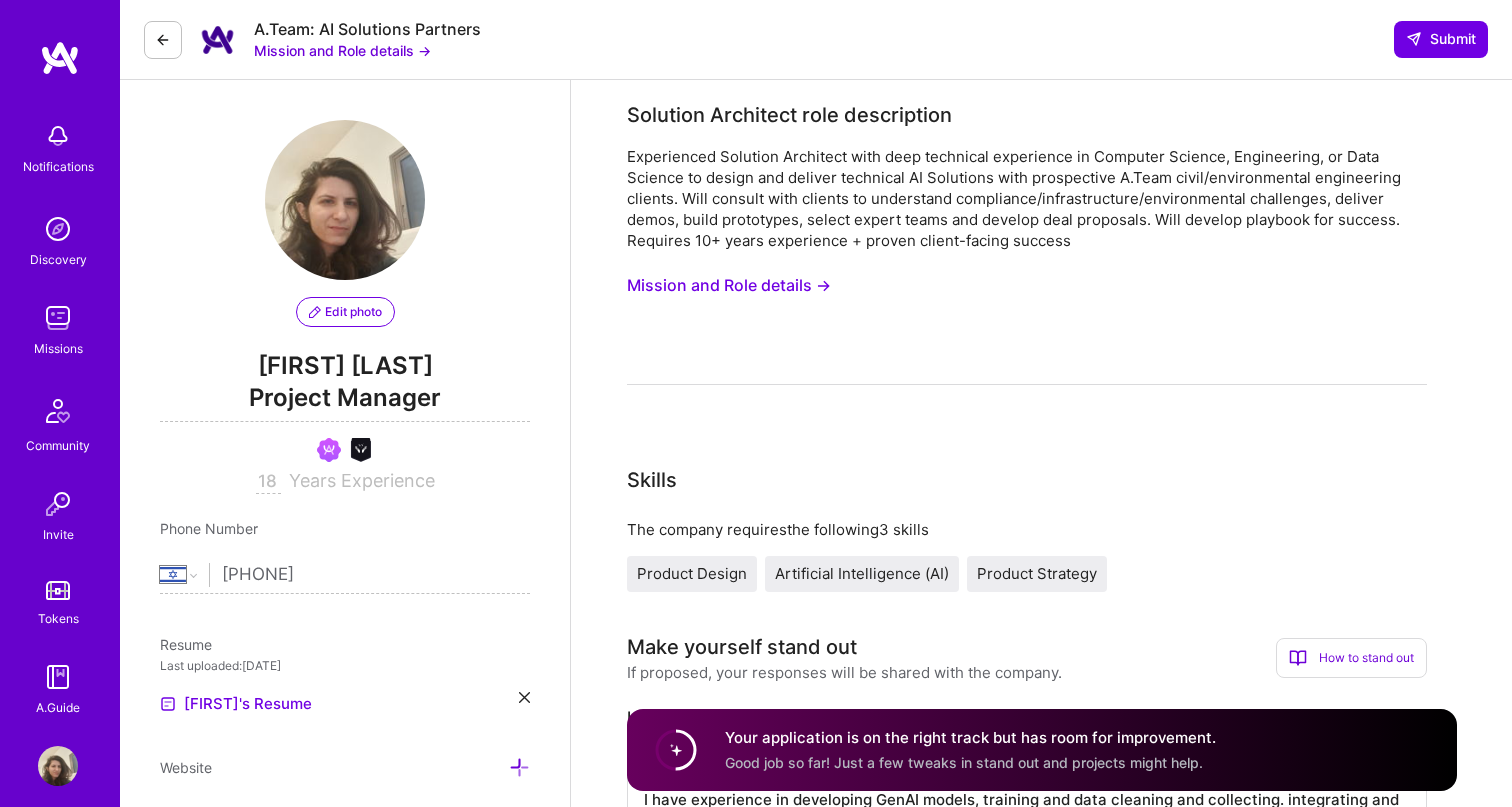 select on "IL" 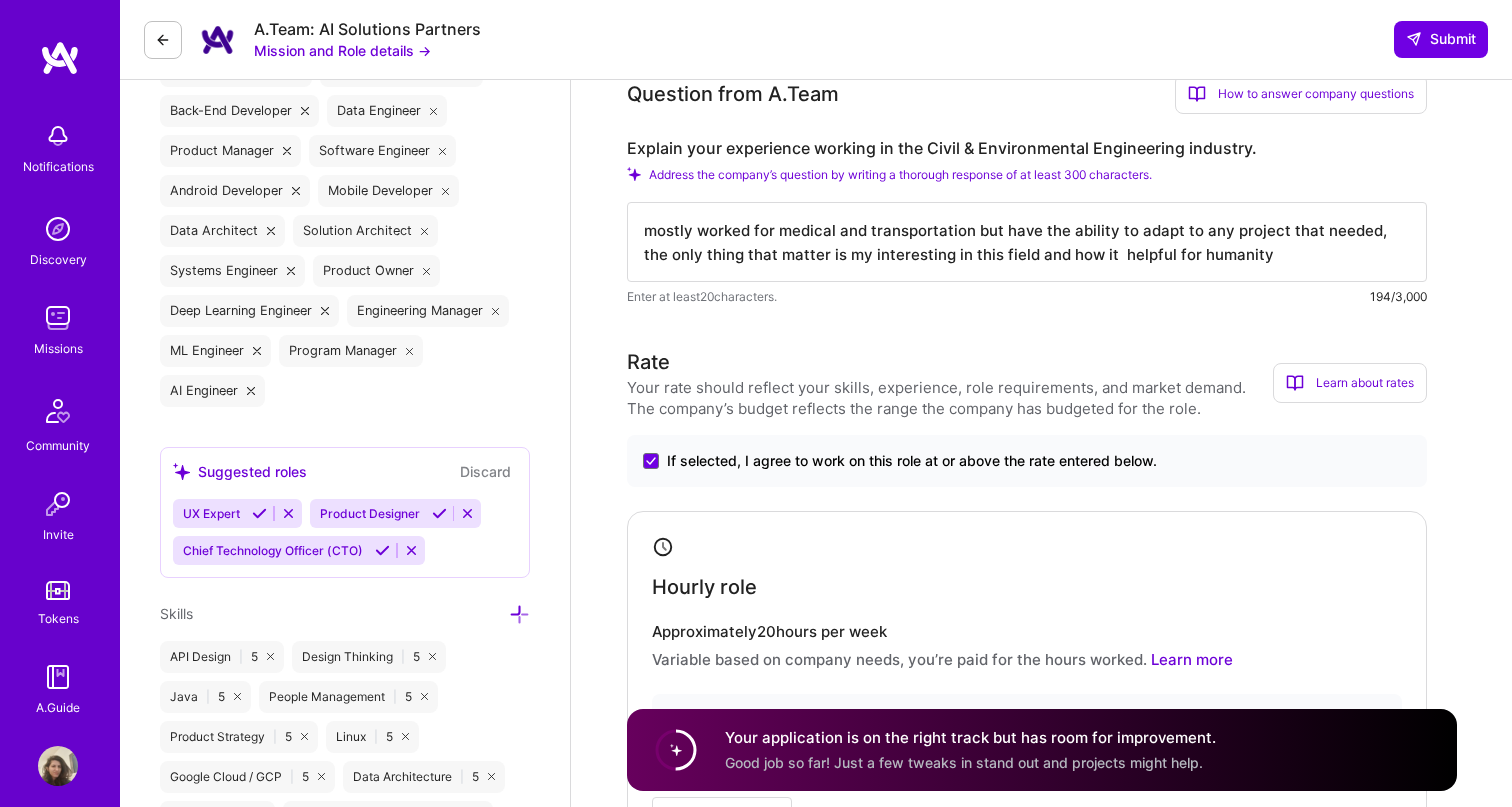 scroll, scrollTop: 855, scrollLeft: 0, axis: vertical 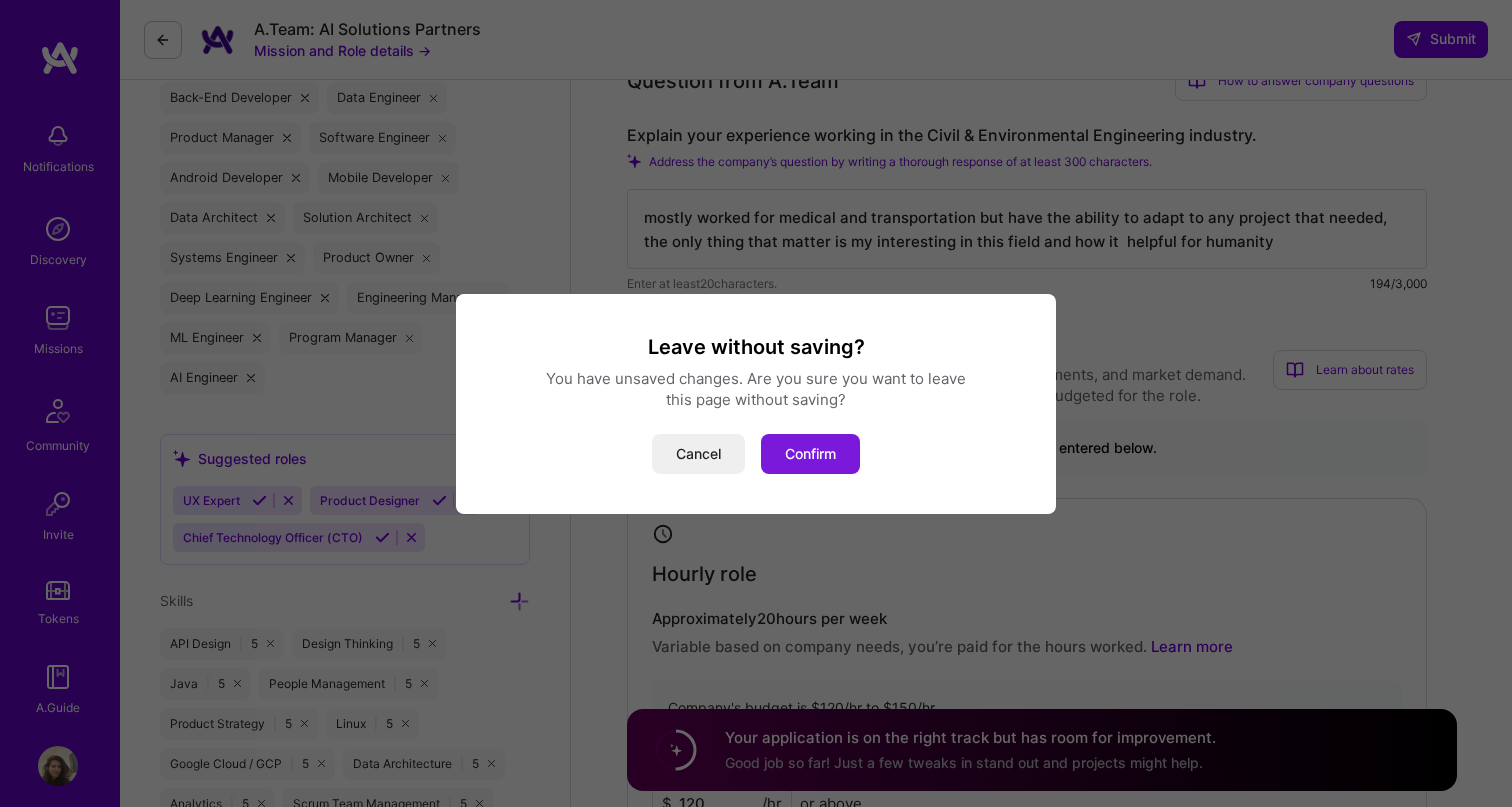 click on "Confirm" at bounding box center [810, 454] 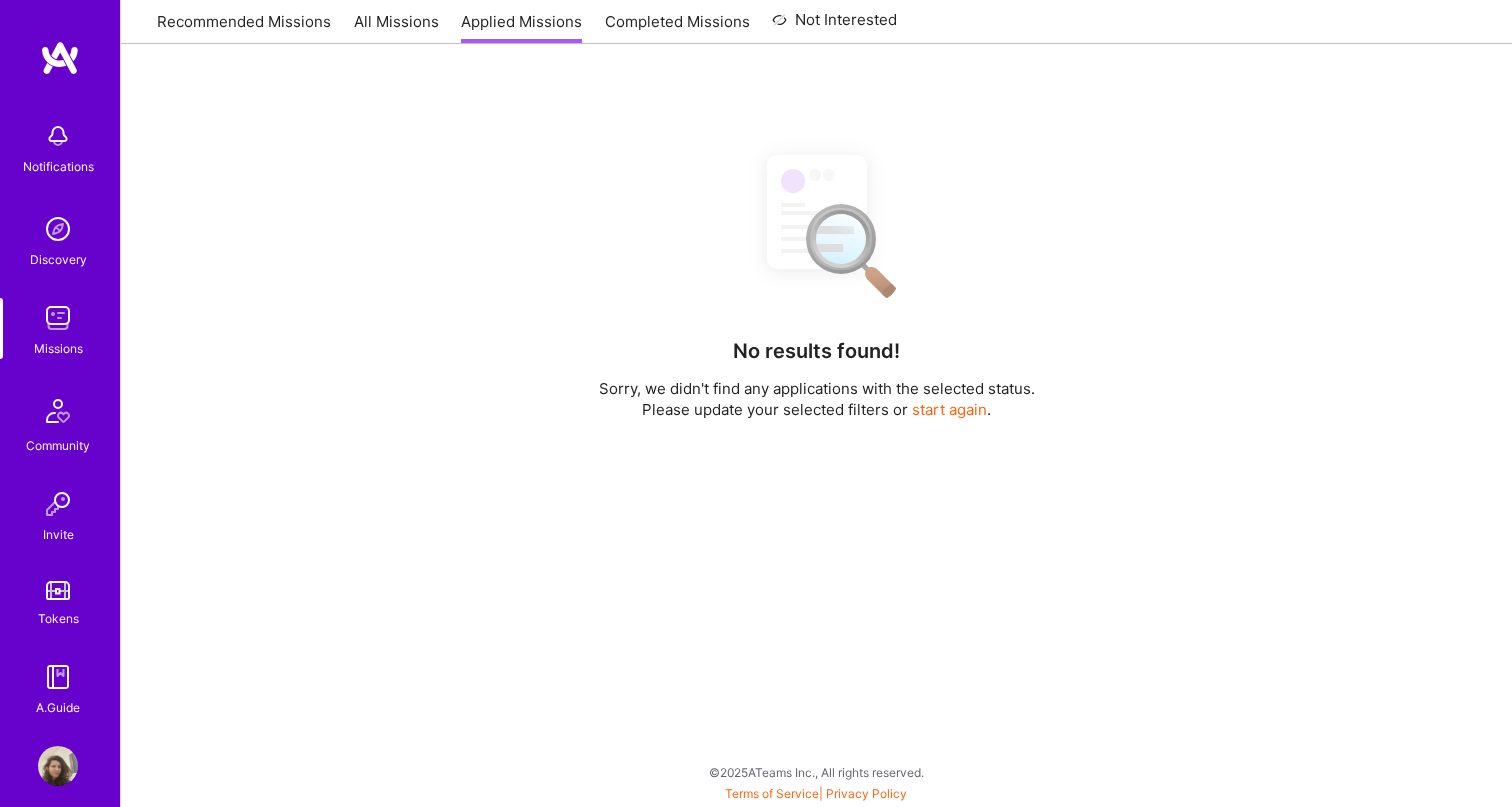 scroll, scrollTop: 0, scrollLeft: 0, axis: both 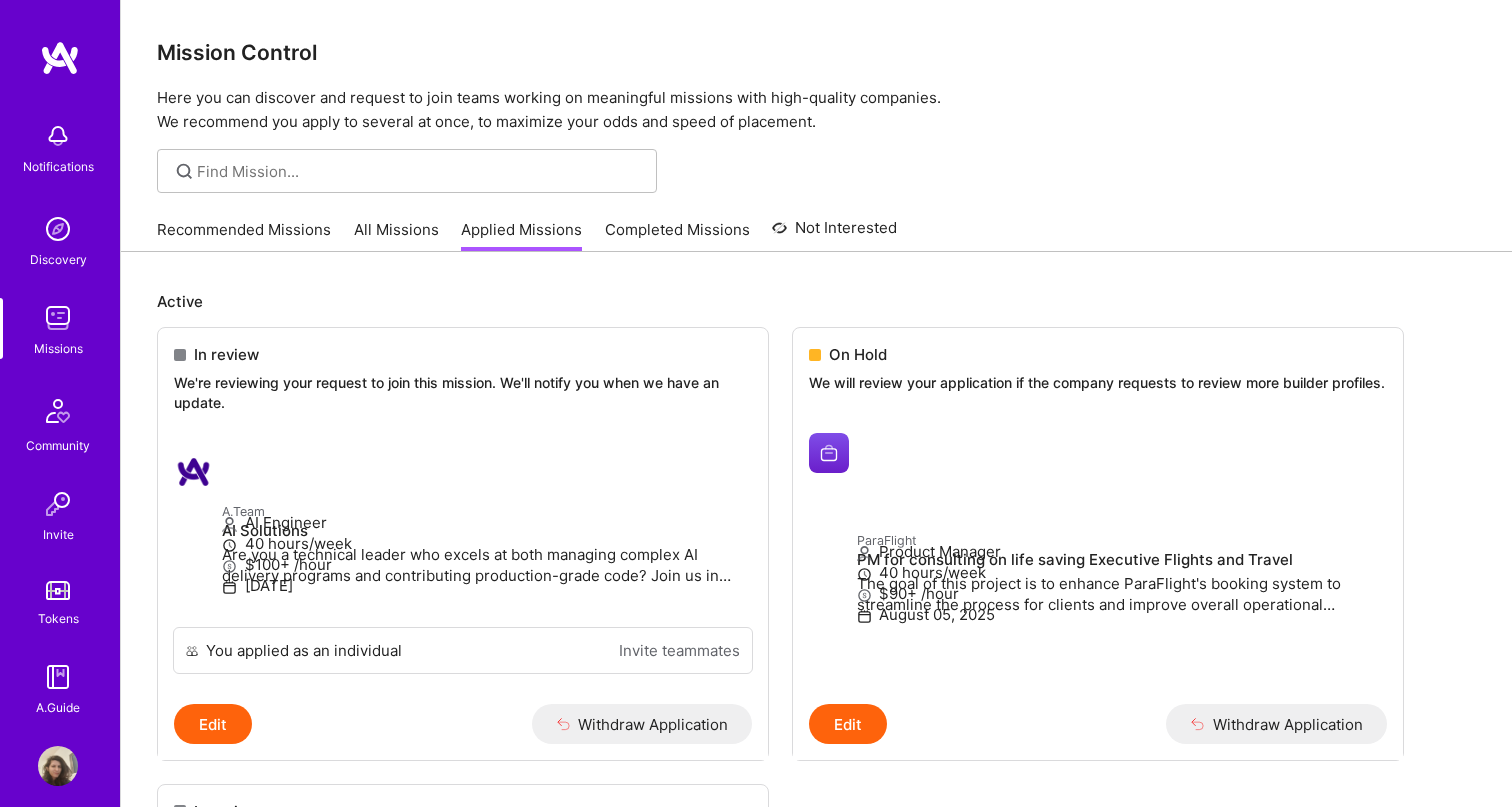 click at bounding box center (58, 229) 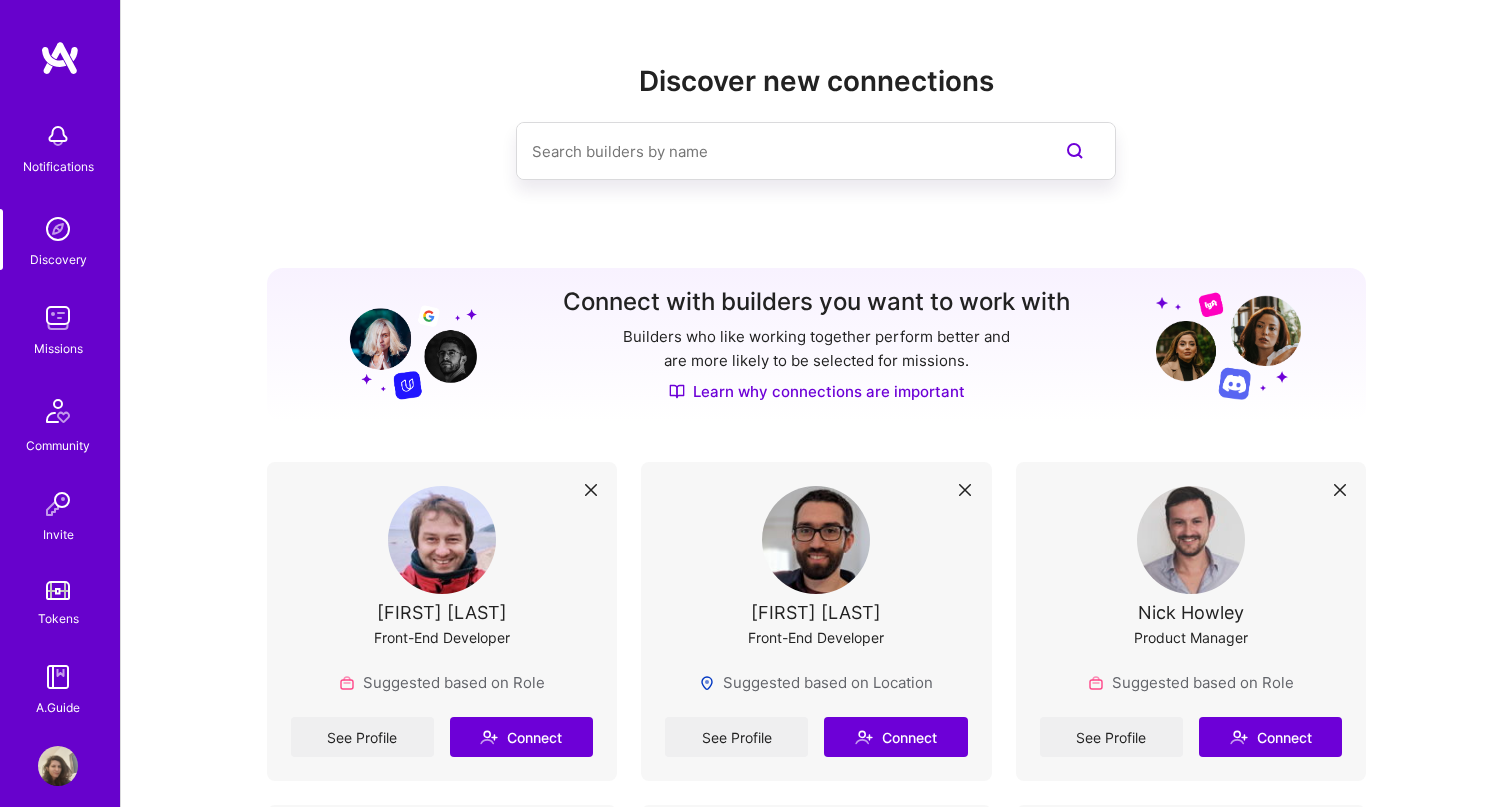 click at bounding box center (58, 318) 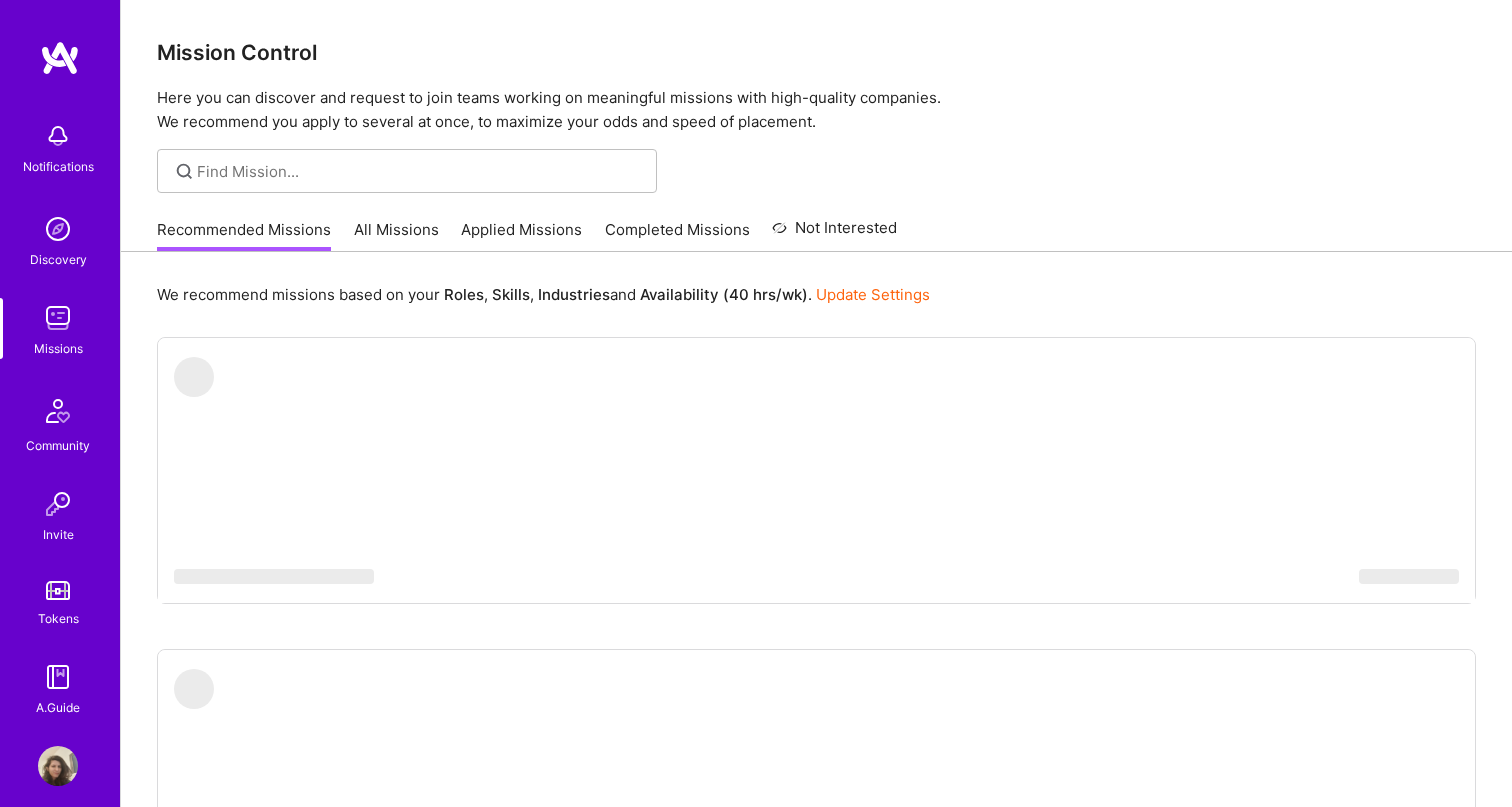 click on "All Missions" at bounding box center [396, 235] 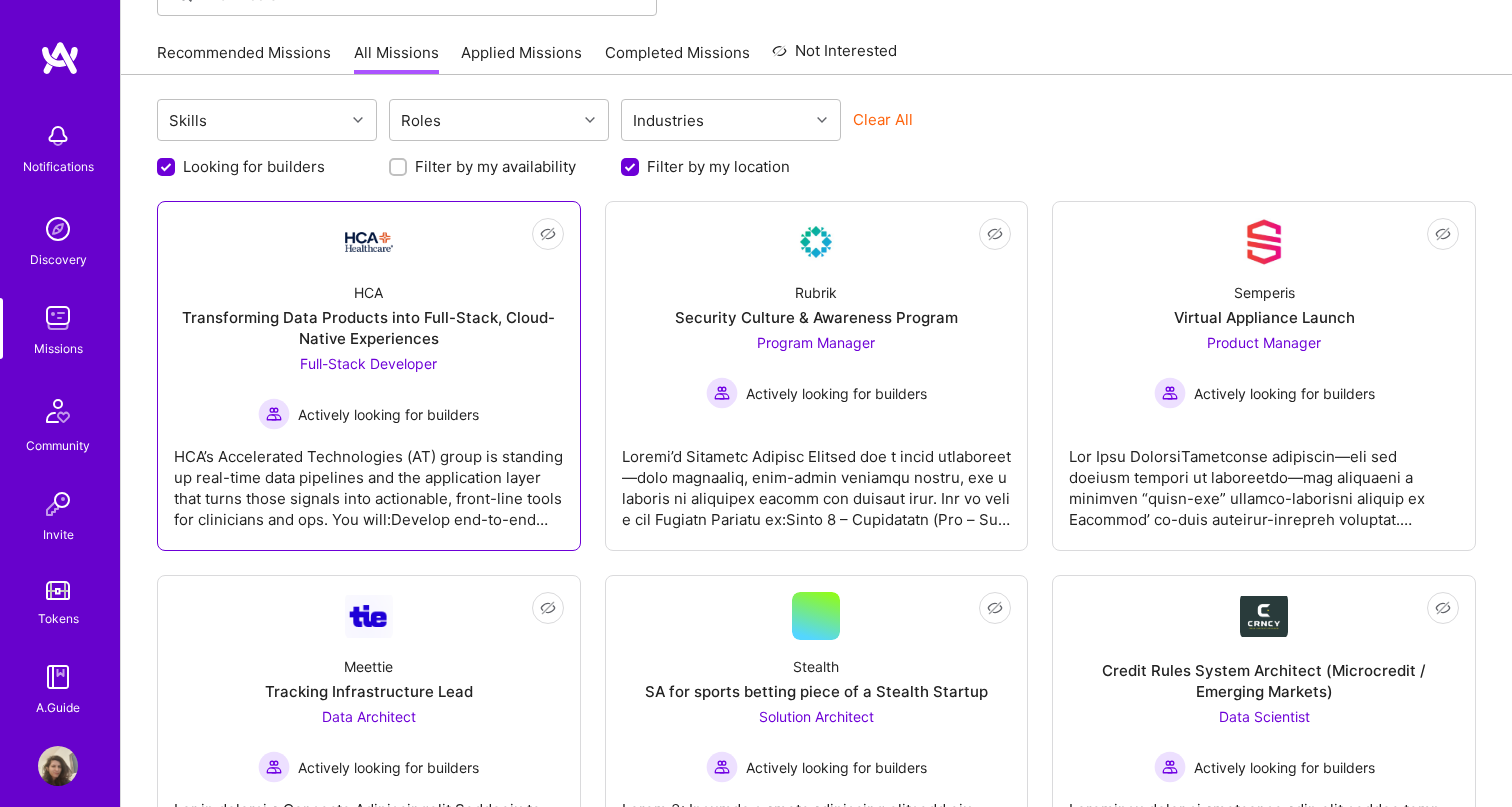 scroll, scrollTop: 182, scrollLeft: 0, axis: vertical 